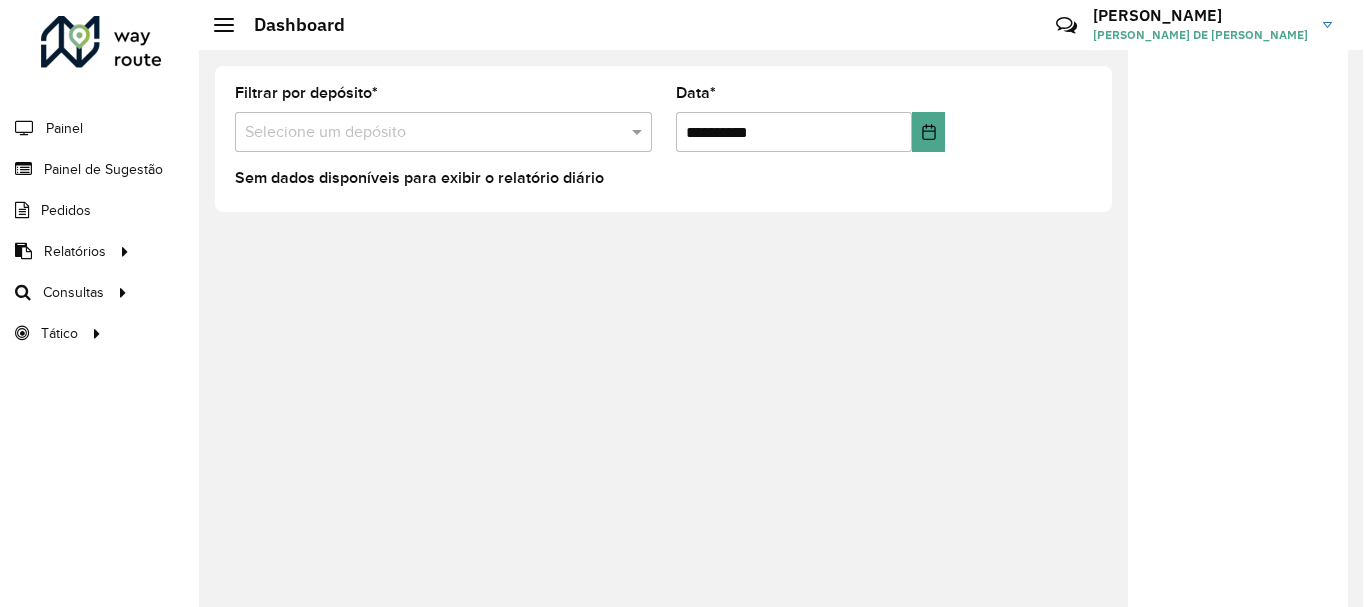 scroll, scrollTop: 0, scrollLeft: 0, axis: both 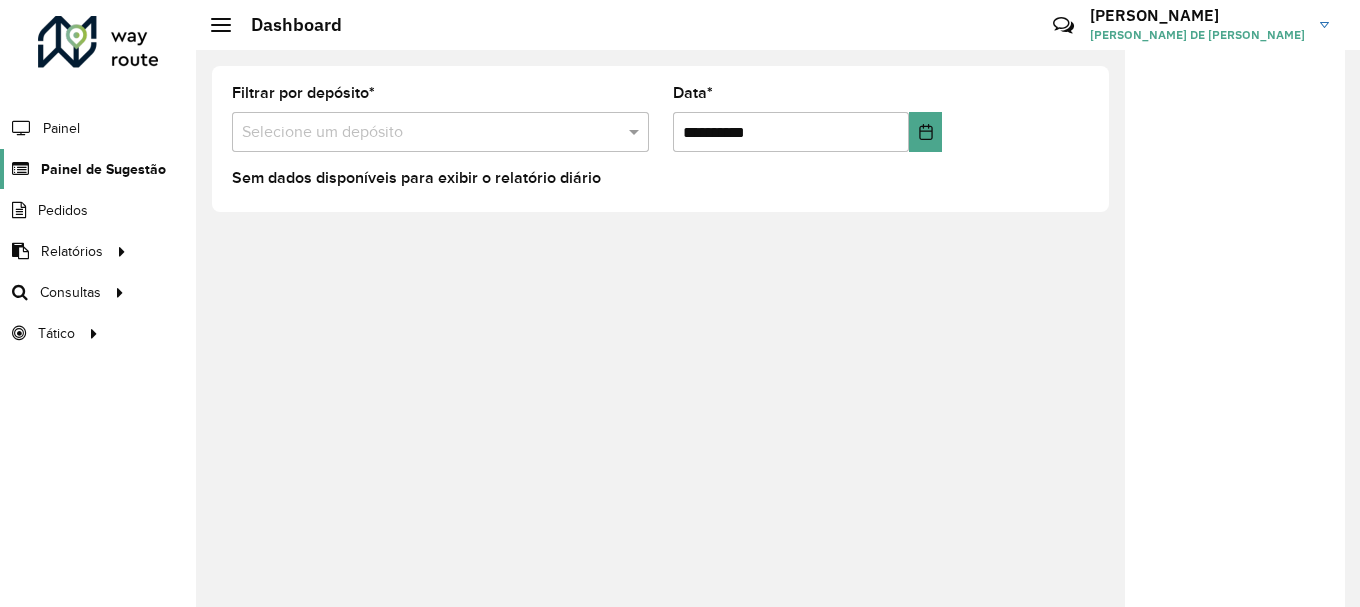 click on "Painel de Sugestão" 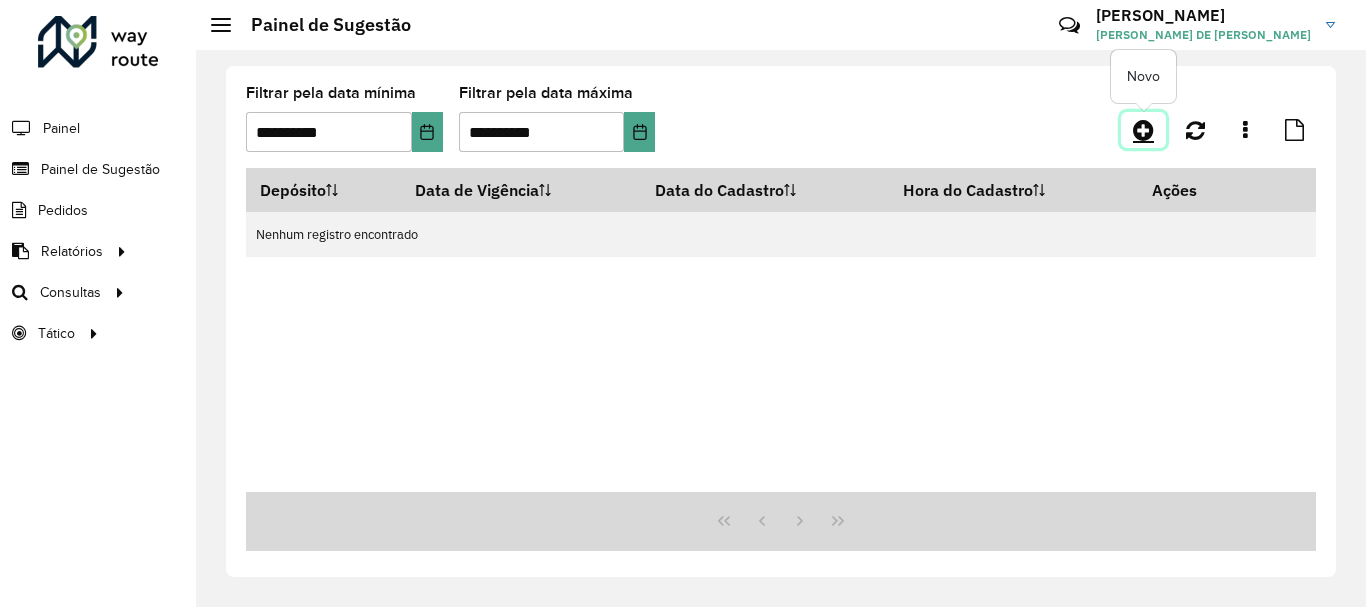 click 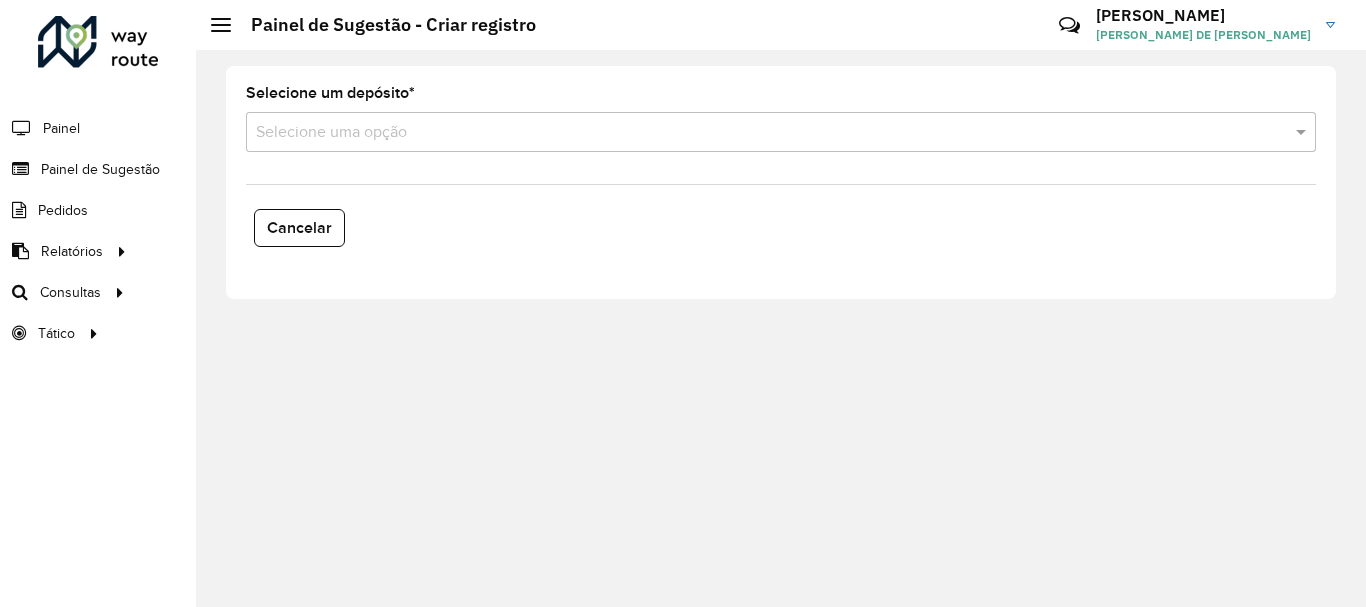 click at bounding box center (761, 133) 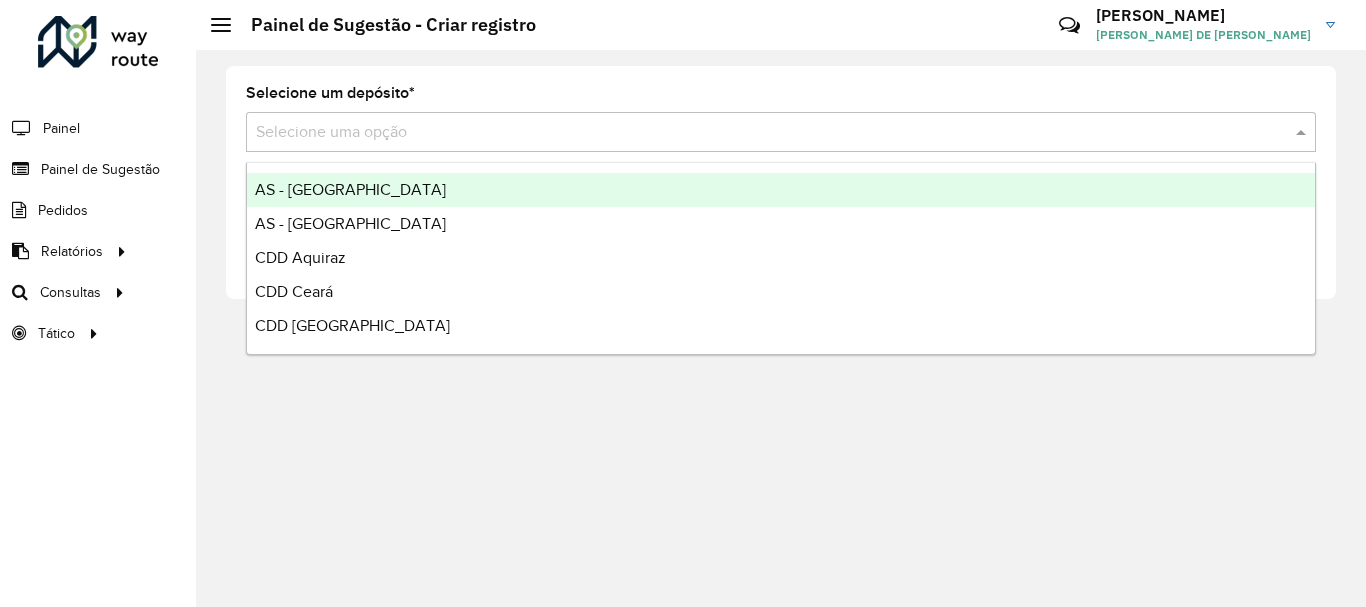 click on "AS - [GEOGRAPHIC_DATA]" at bounding box center [350, 189] 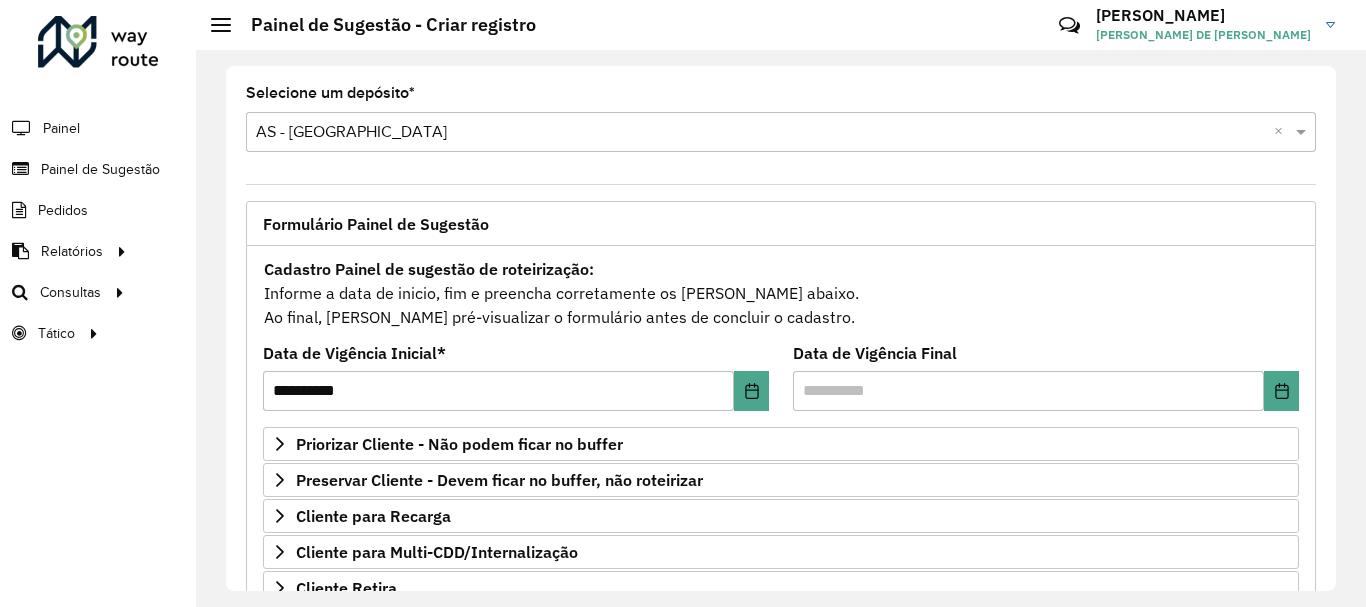 scroll, scrollTop: 390, scrollLeft: 0, axis: vertical 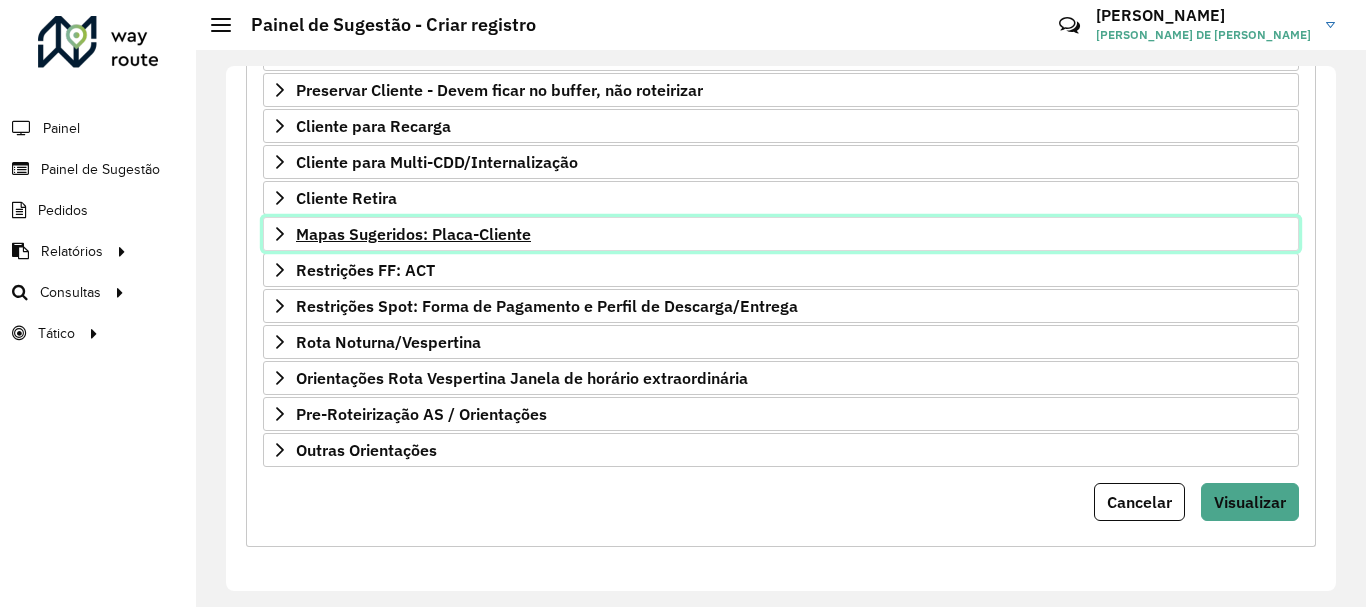 click on "Mapas Sugeridos: Placa-Cliente" at bounding box center [413, 234] 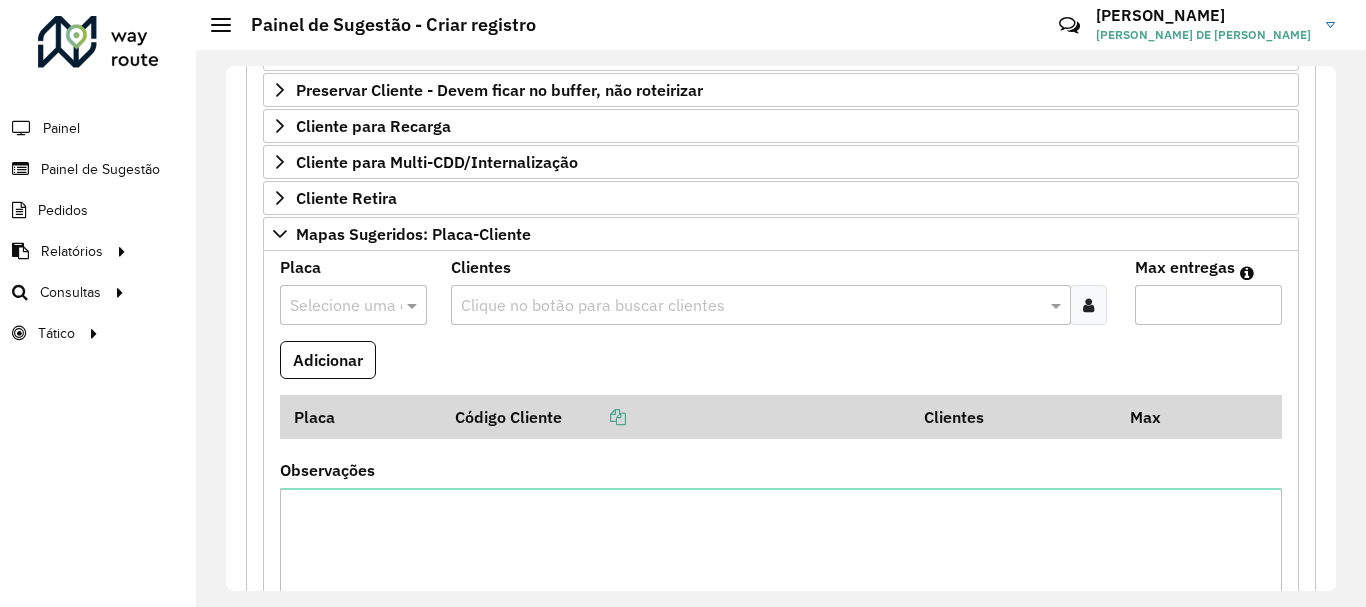 click at bounding box center [333, 306] 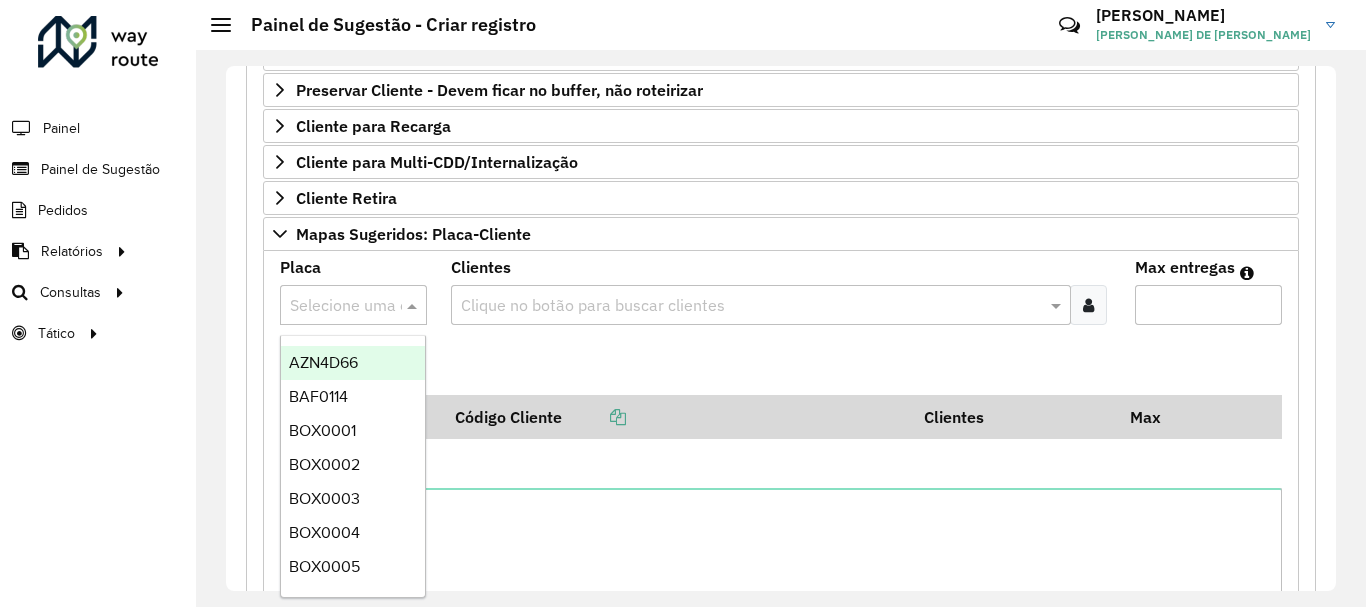 paste on "*******" 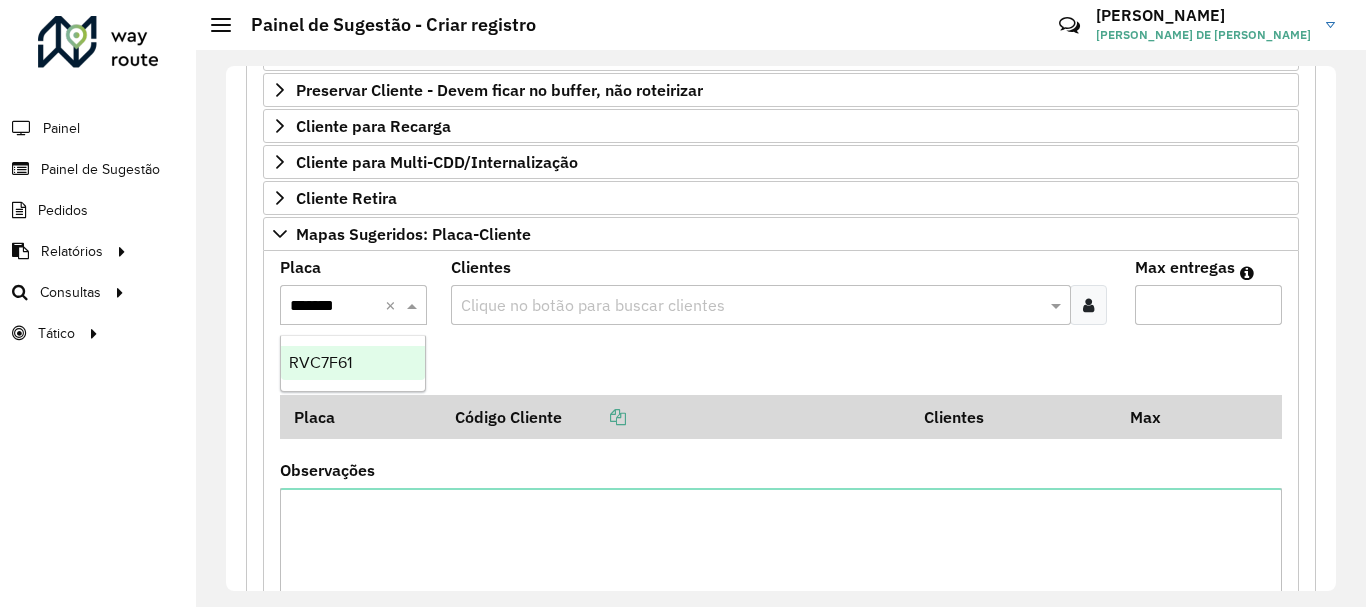 click on "RVC7F61" at bounding box center [353, 363] 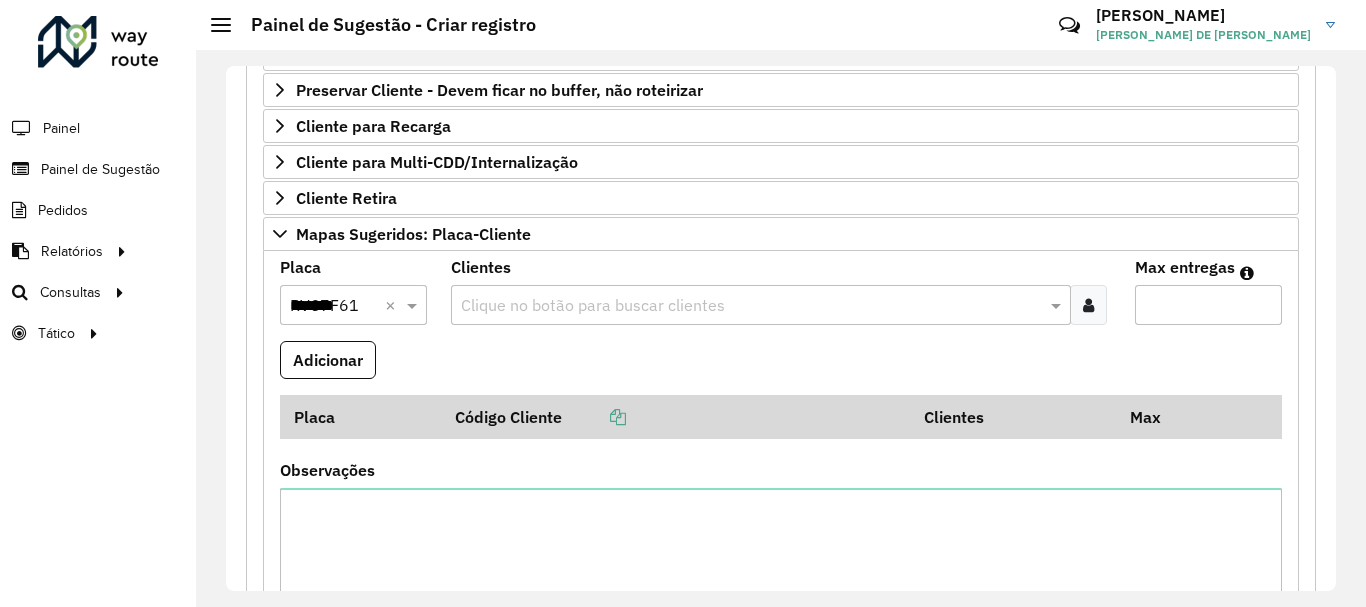 click on "Adicionar" at bounding box center (781, 368) 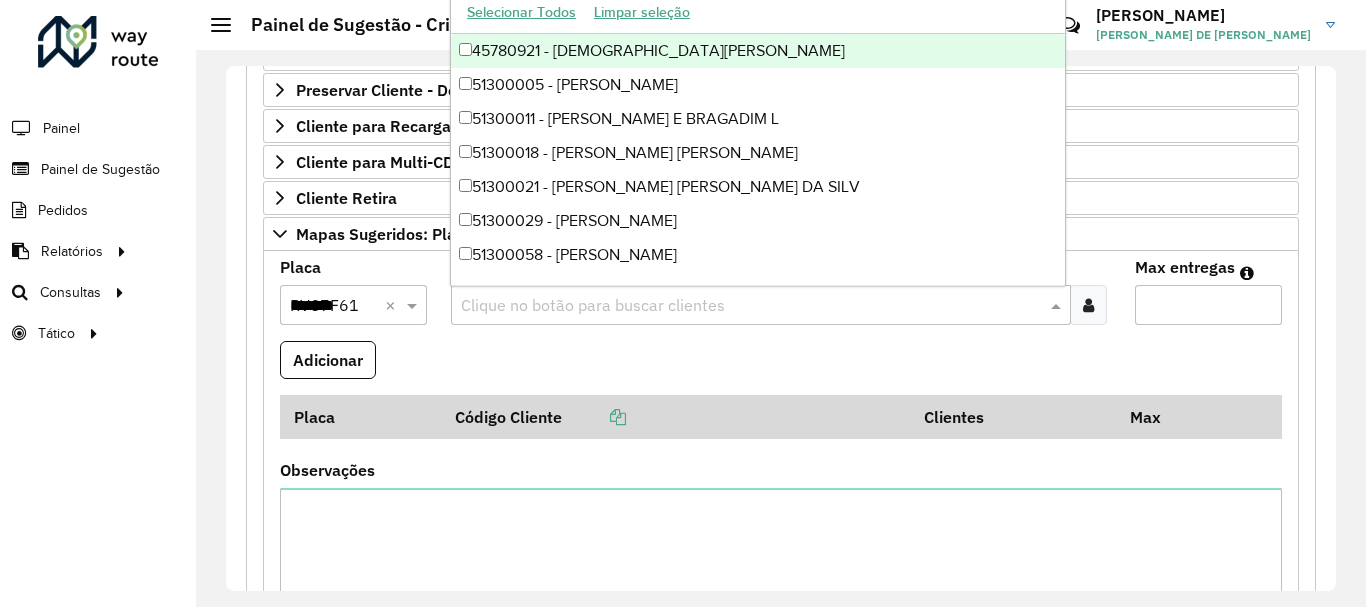 click at bounding box center [751, 306] 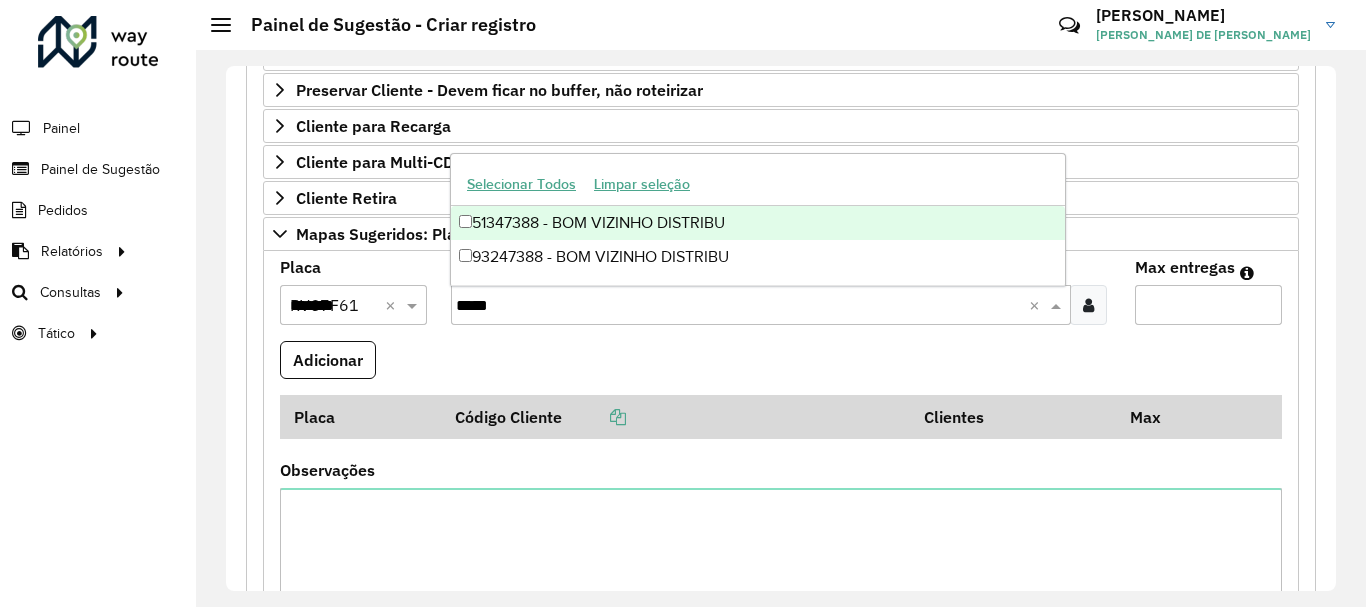 type on "*****" 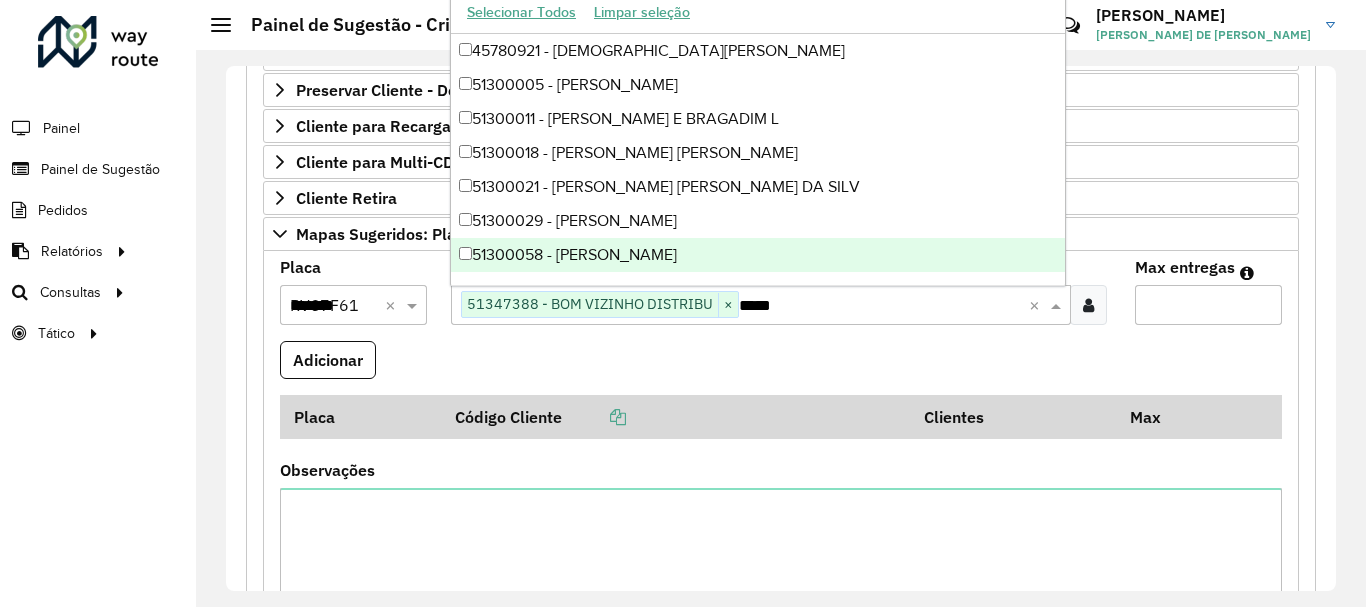 click on "Max entregas" at bounding box center (1208, 305) 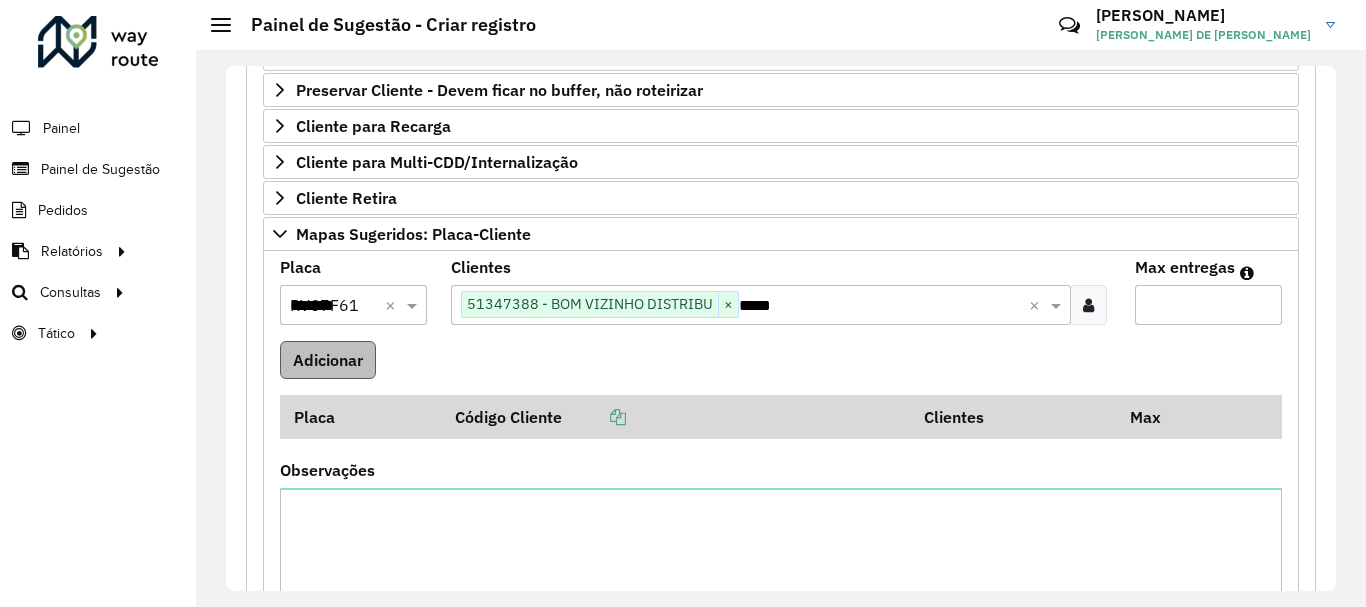 type on "*" 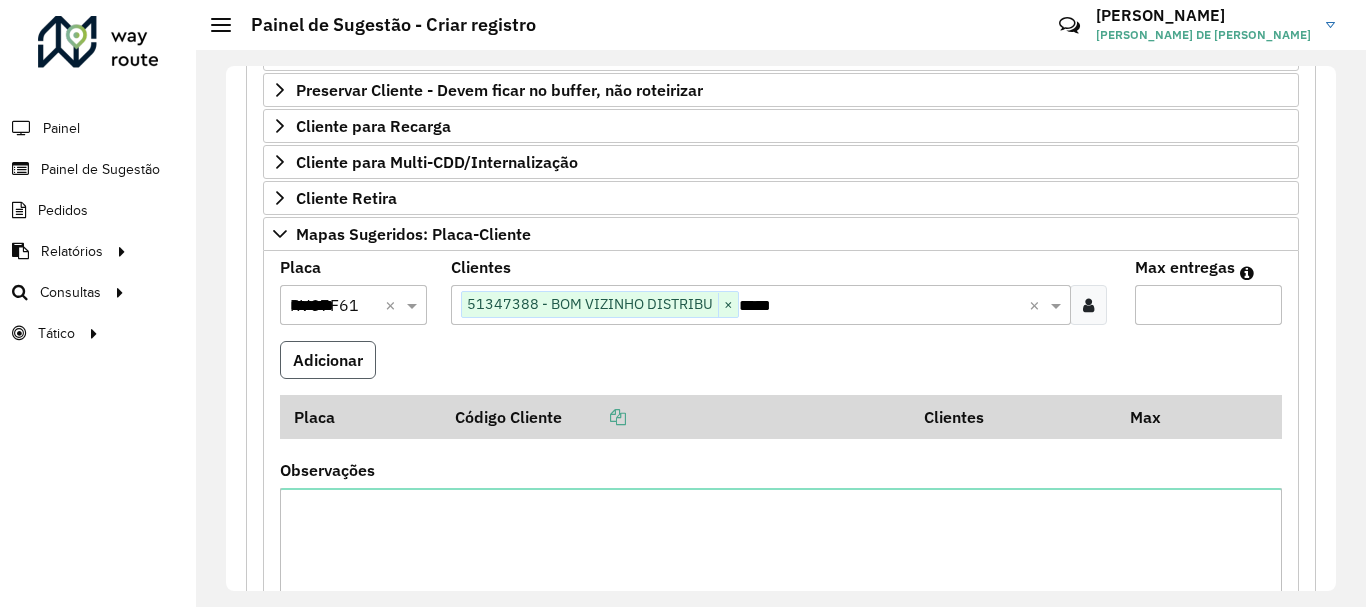 click on "Adicionar" at bounding box center (328, 360) 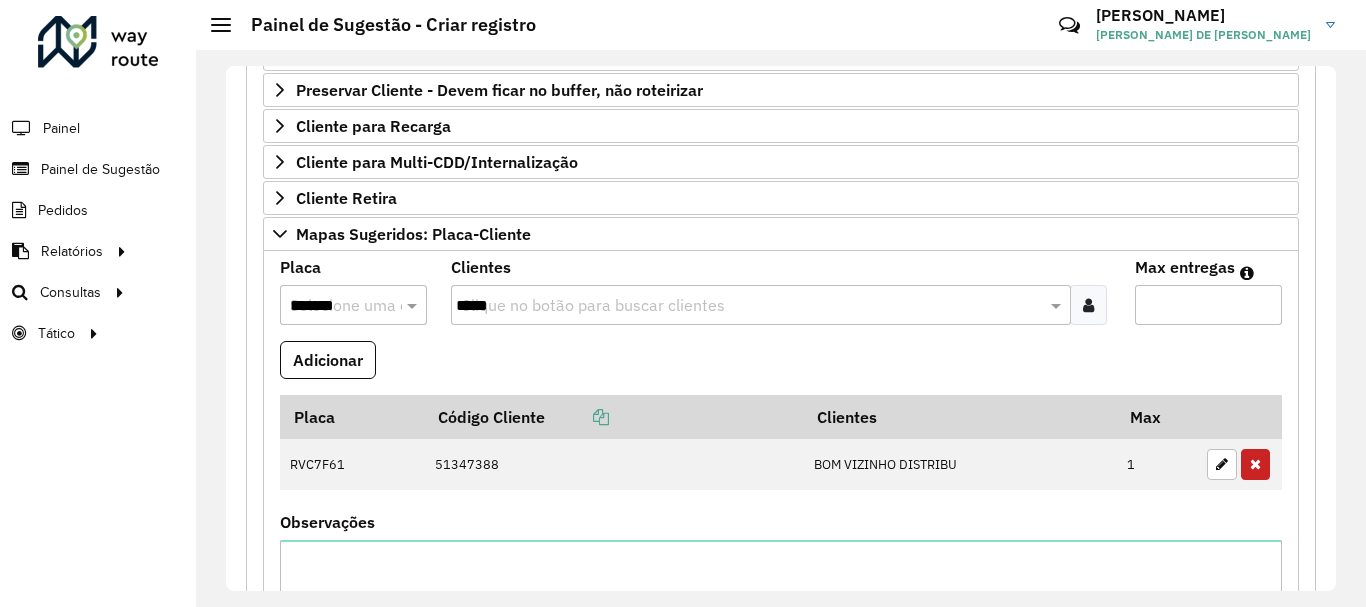 click on "*******" at bounding box center (333, 306) 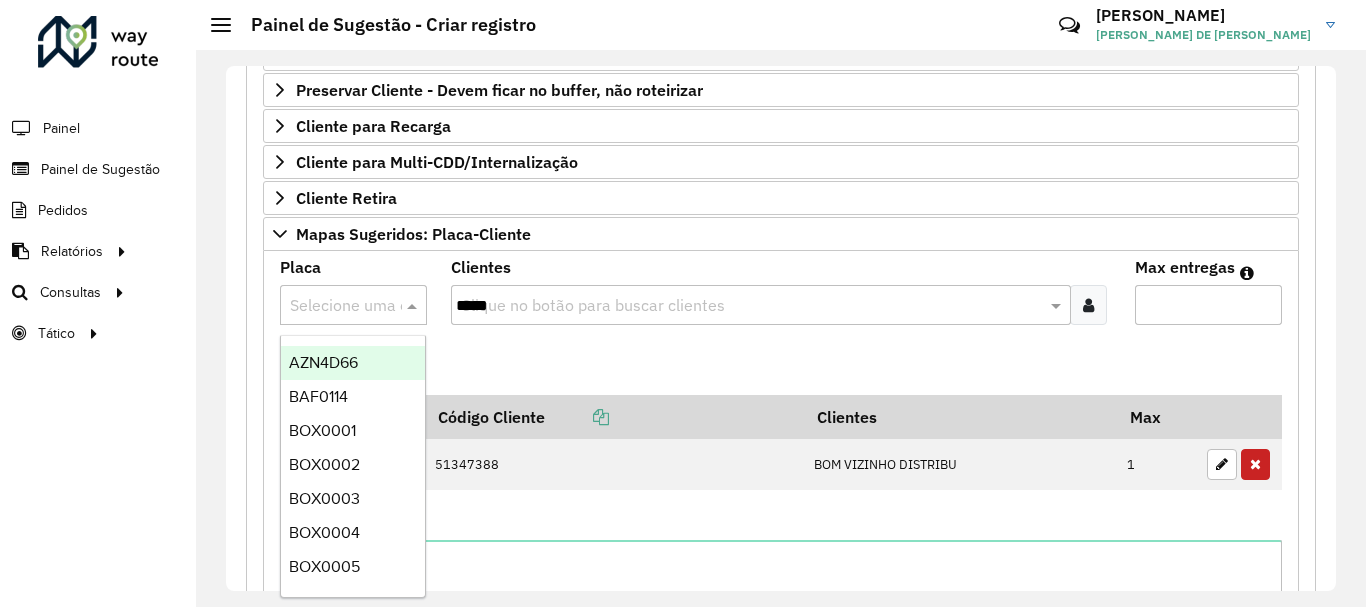 paste on "*******" 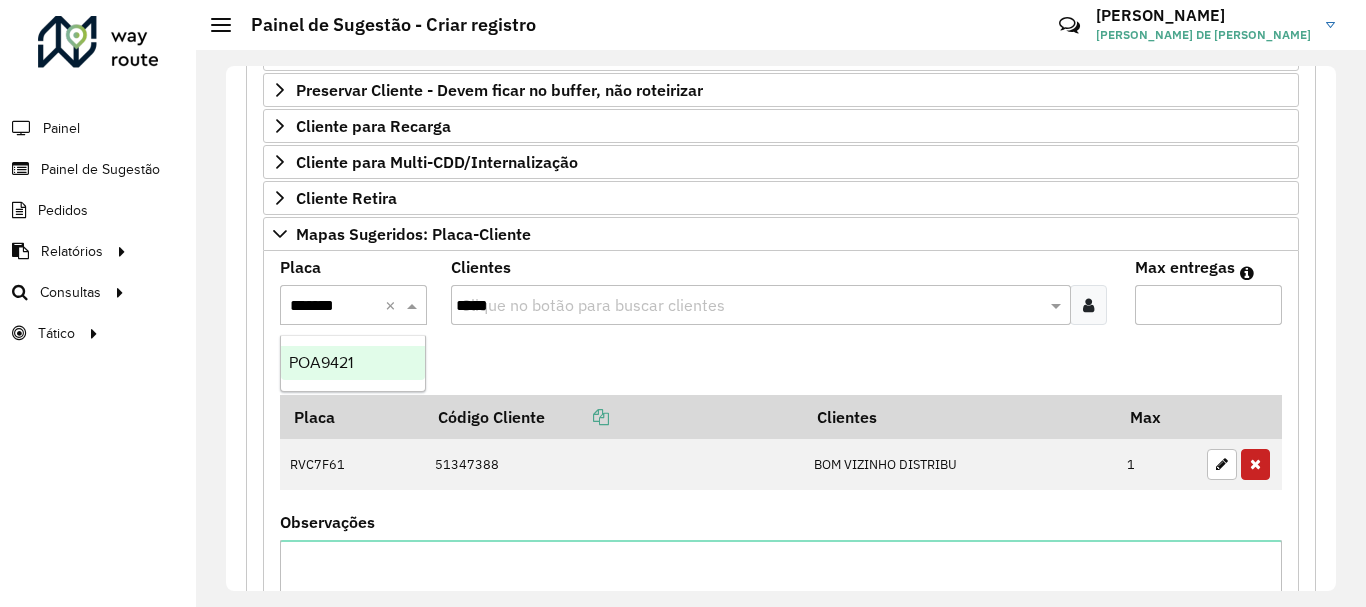 click on "POA9421" at bounding box center [353, 363] 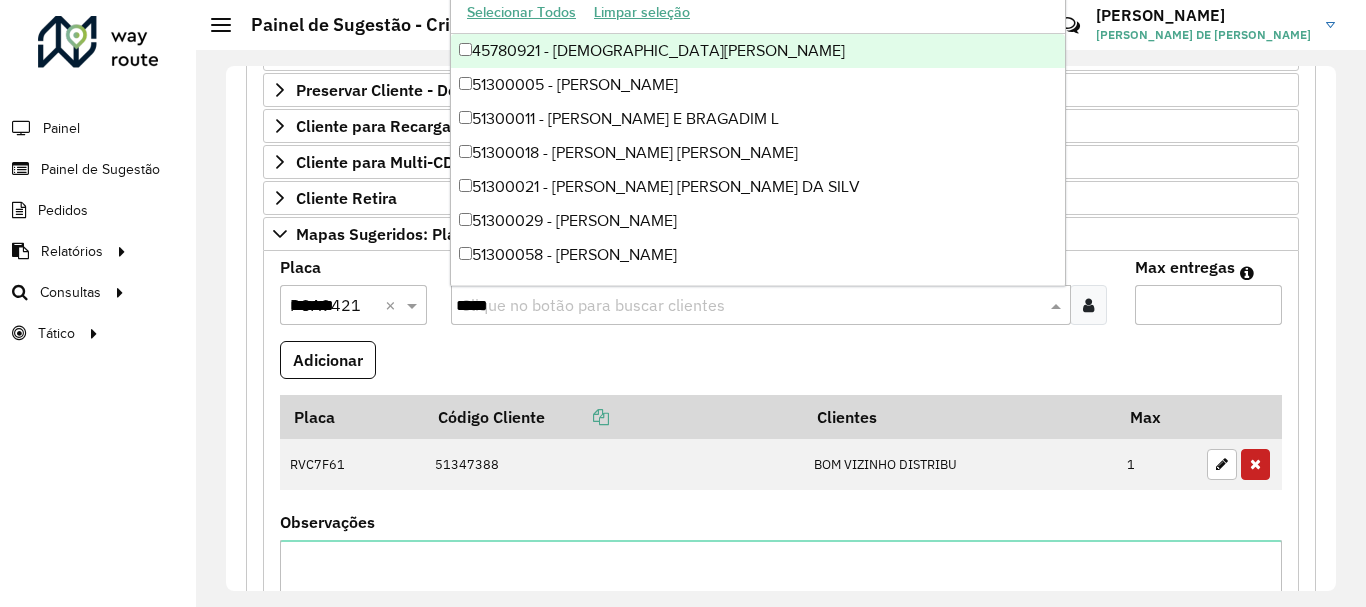 click on "Clique no botão para buscar clientes *****" at bounding box center (761, 305) 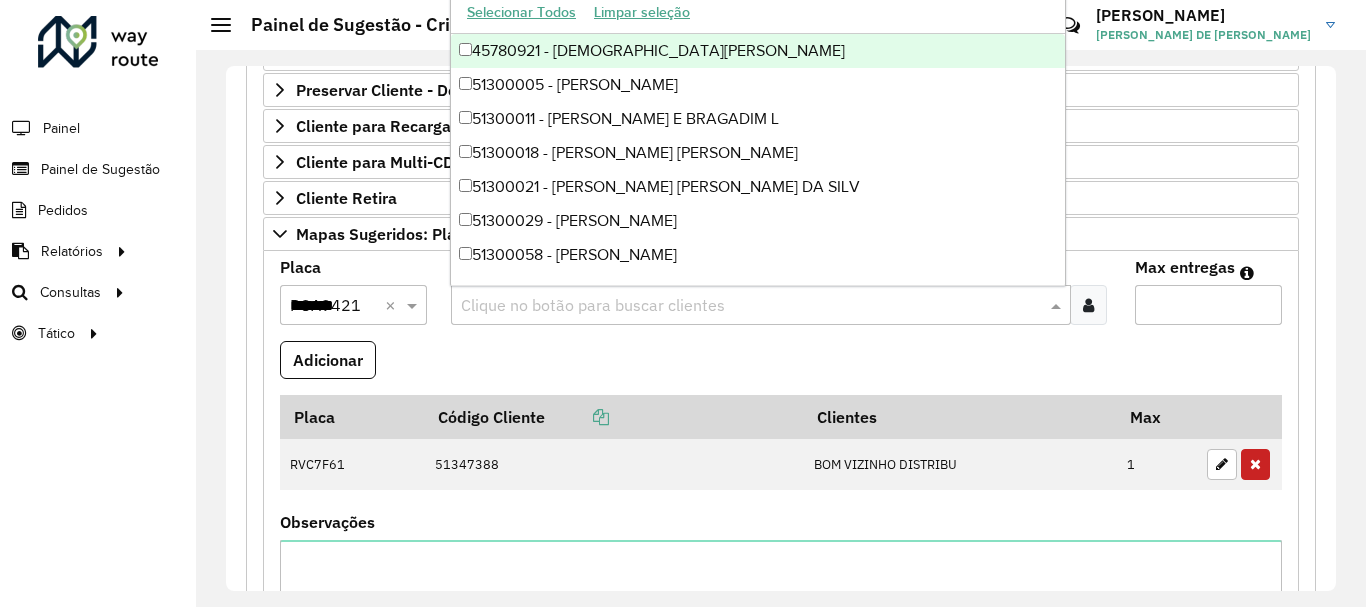 paste on "*****" 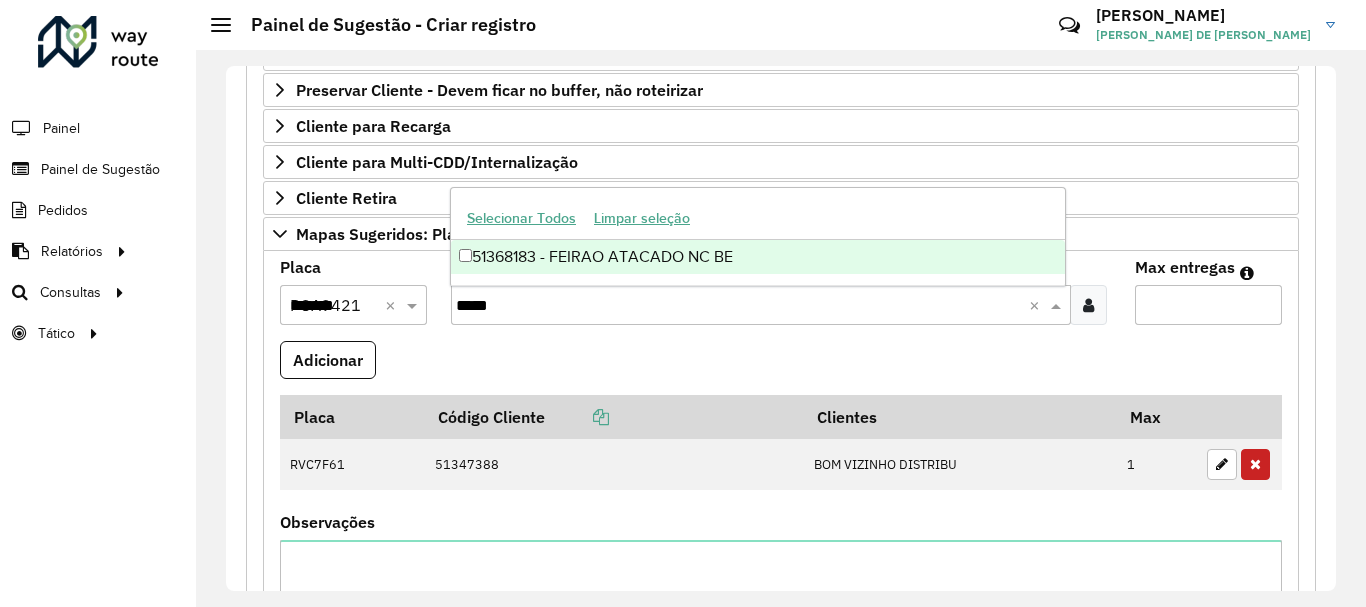 click on "51368183 - FEIRAO ATACADO NC BE" at bounding box center [758, 257] 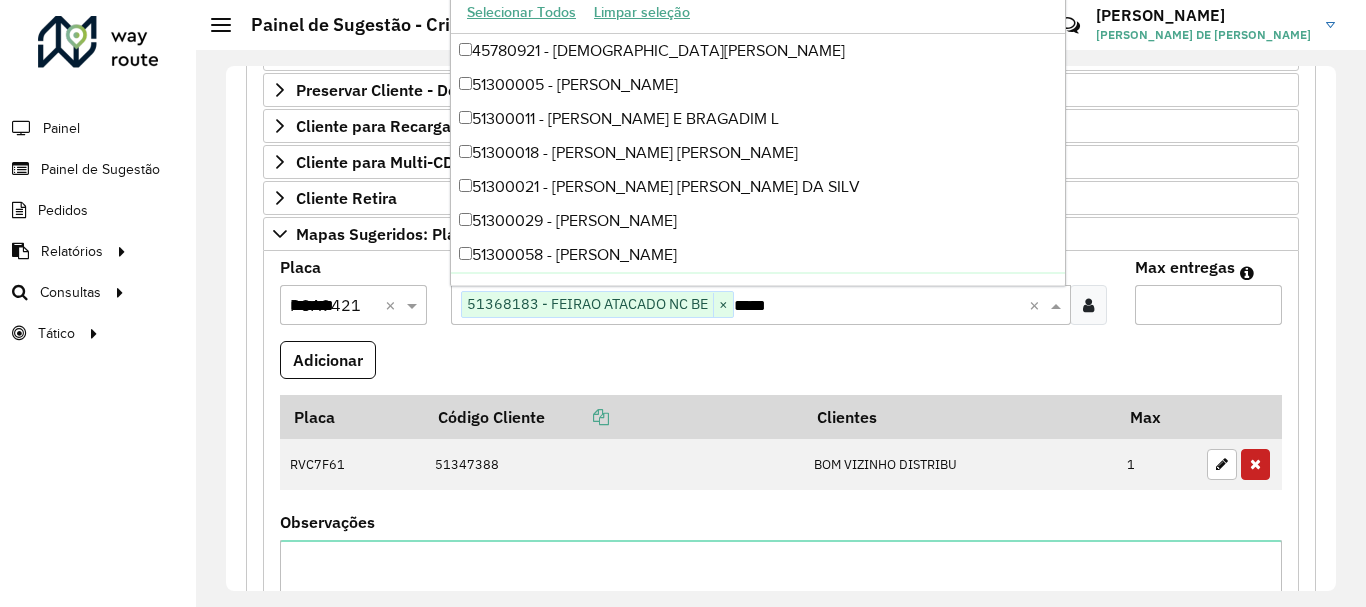 click on "*" at bounding box center [1208, 305] 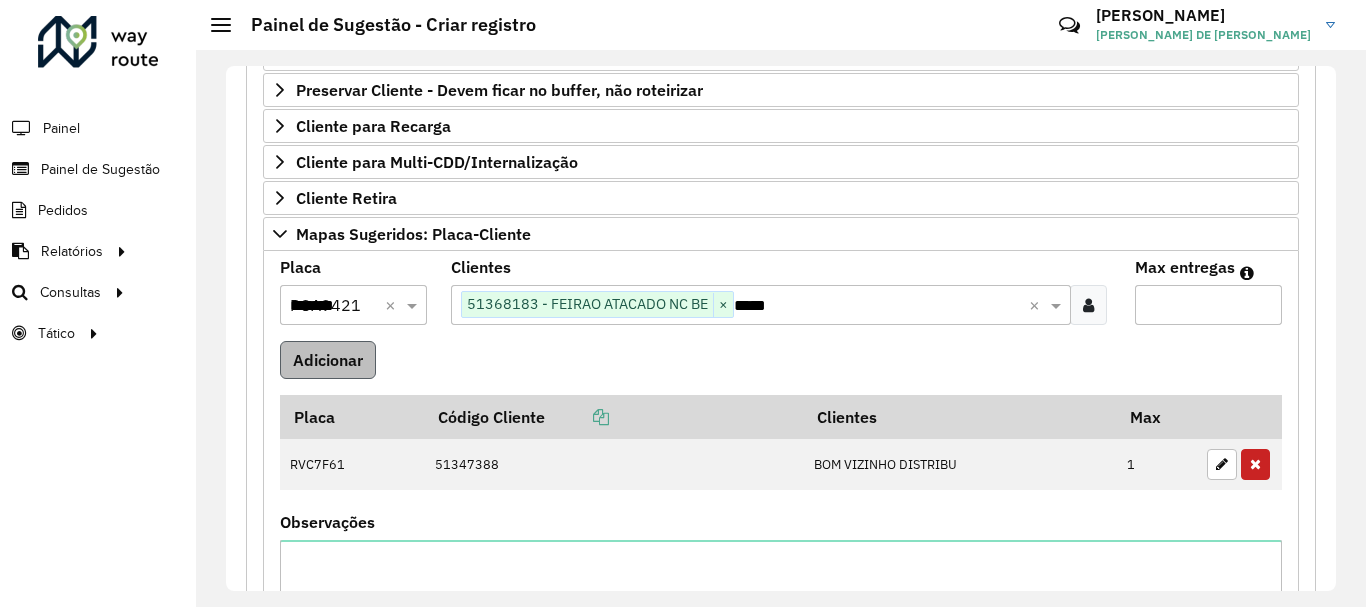 type on "*" 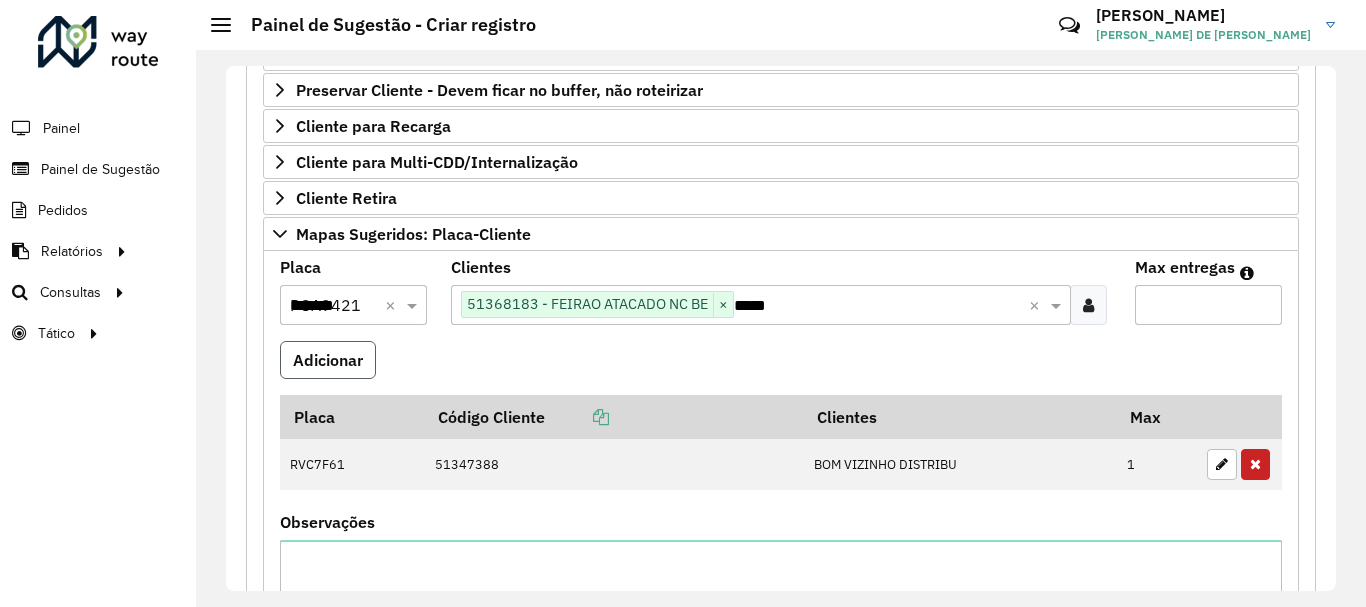 click on "Adicionar" at bounding box center [328, 360] 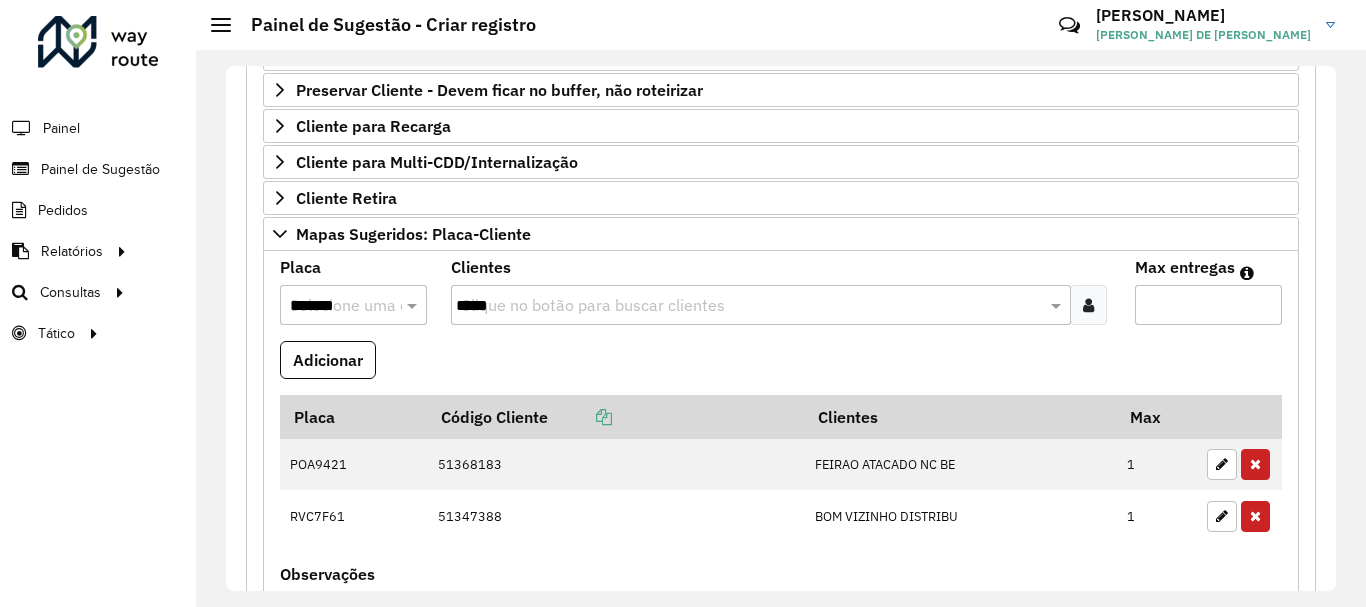 click on "*******" at bounding box center (333, 306) 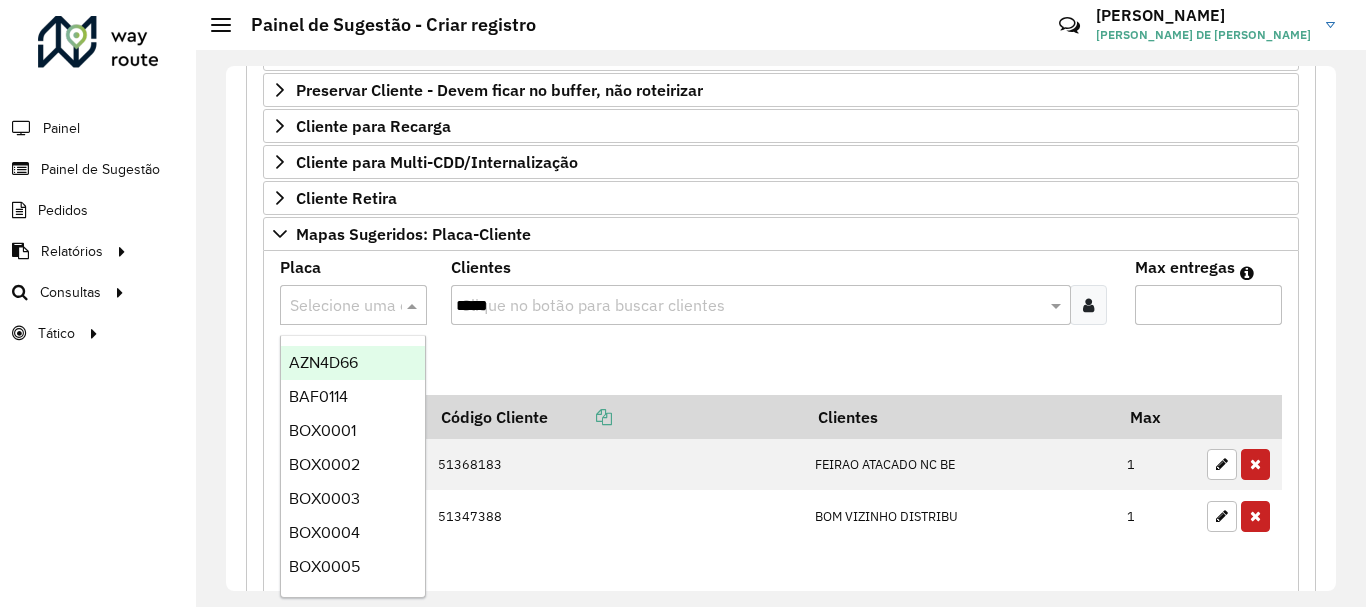 paste on "*******" 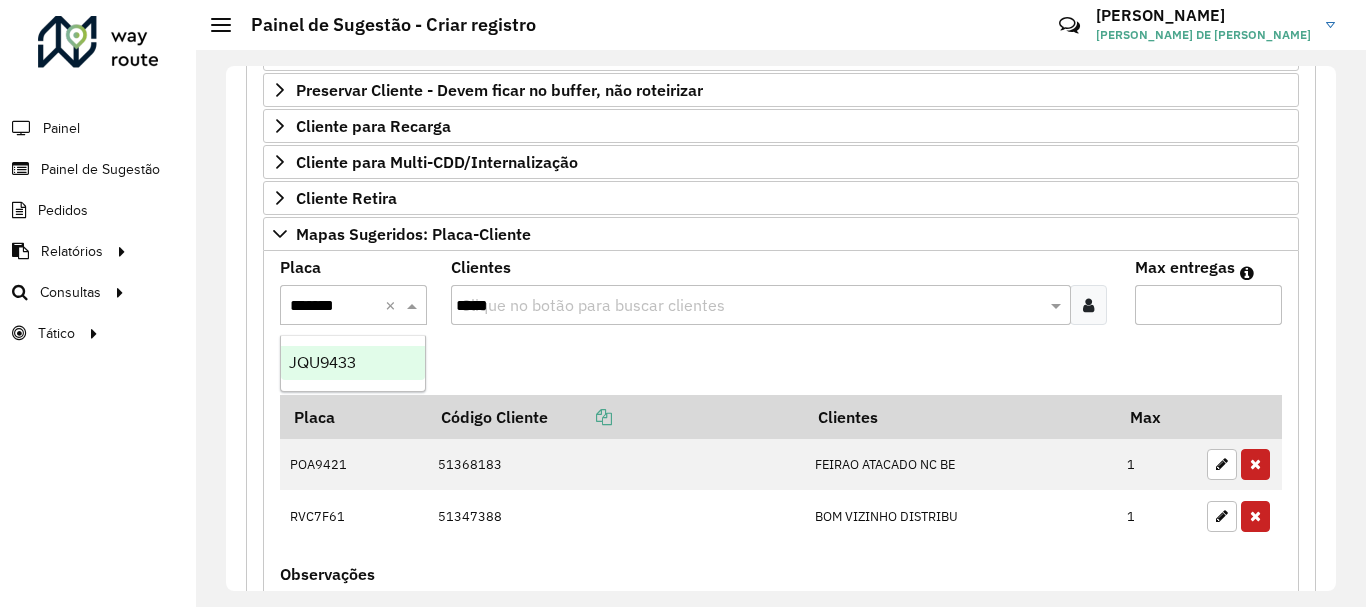 click on "JQU9433" at bounding box center [353, 363] 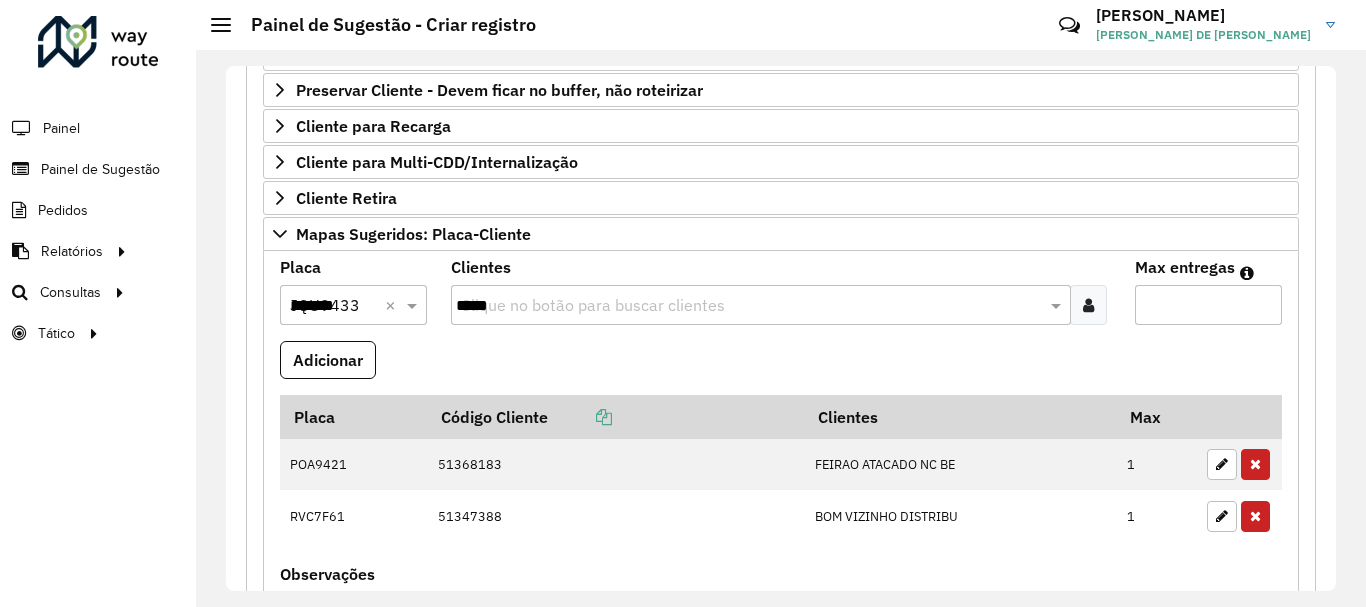 click on "*****" at bounding box center [751, 306] 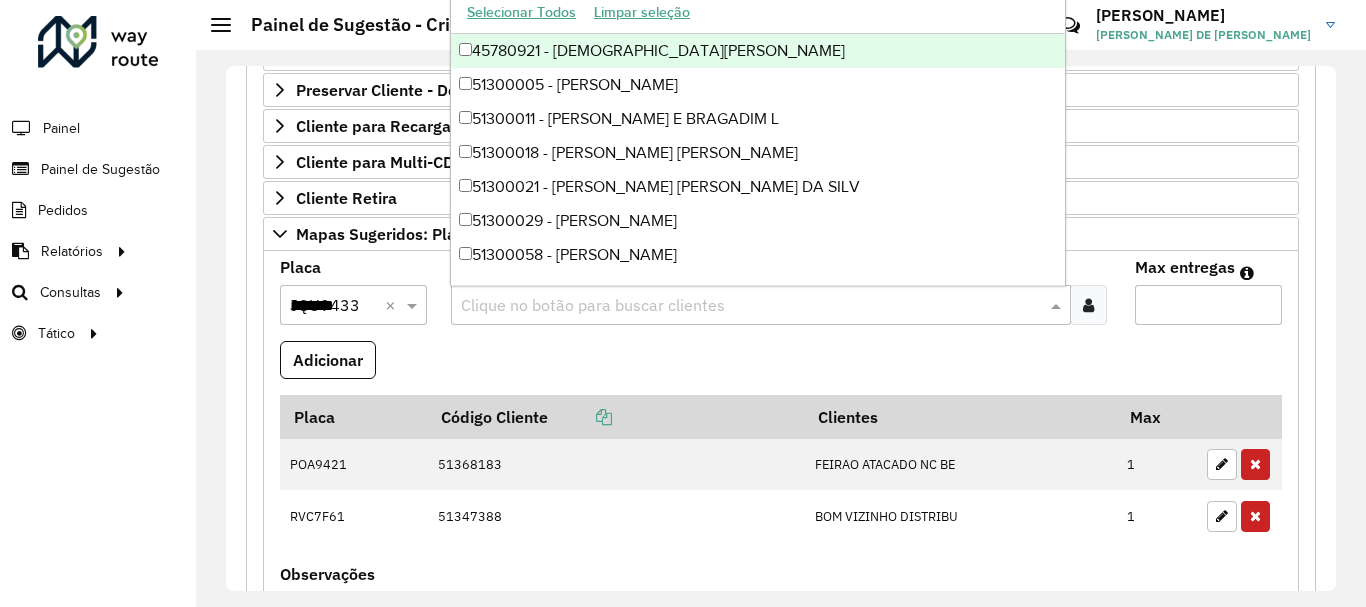paste on "*****" 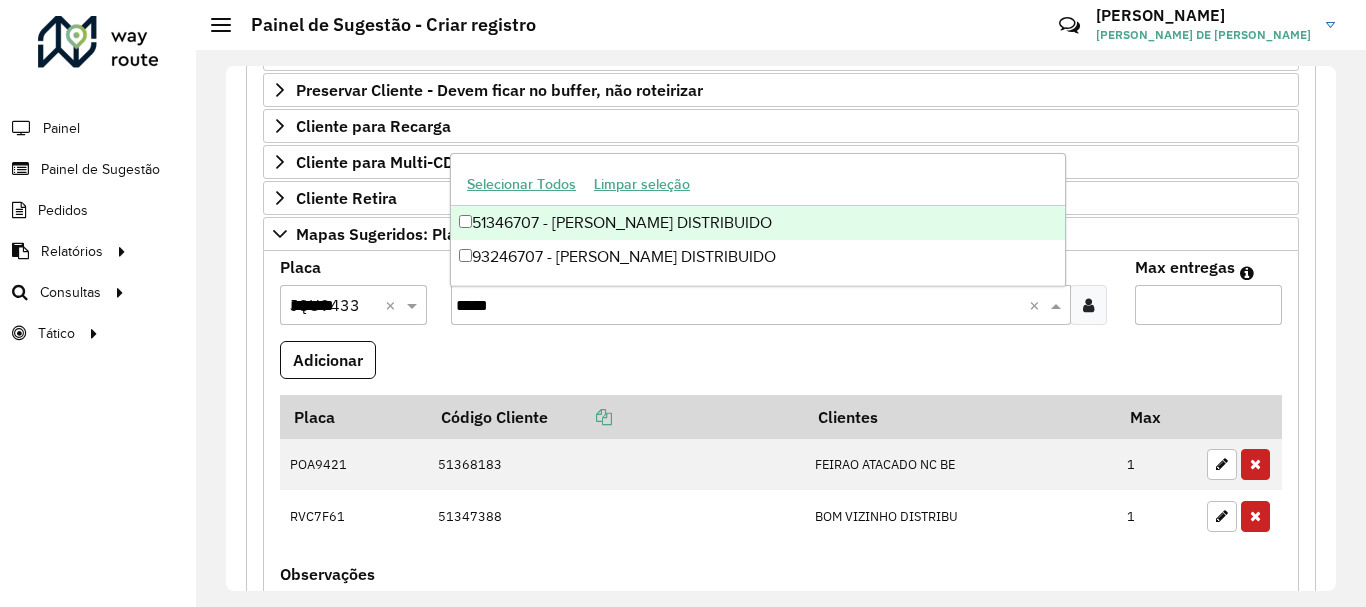 type on "*****" 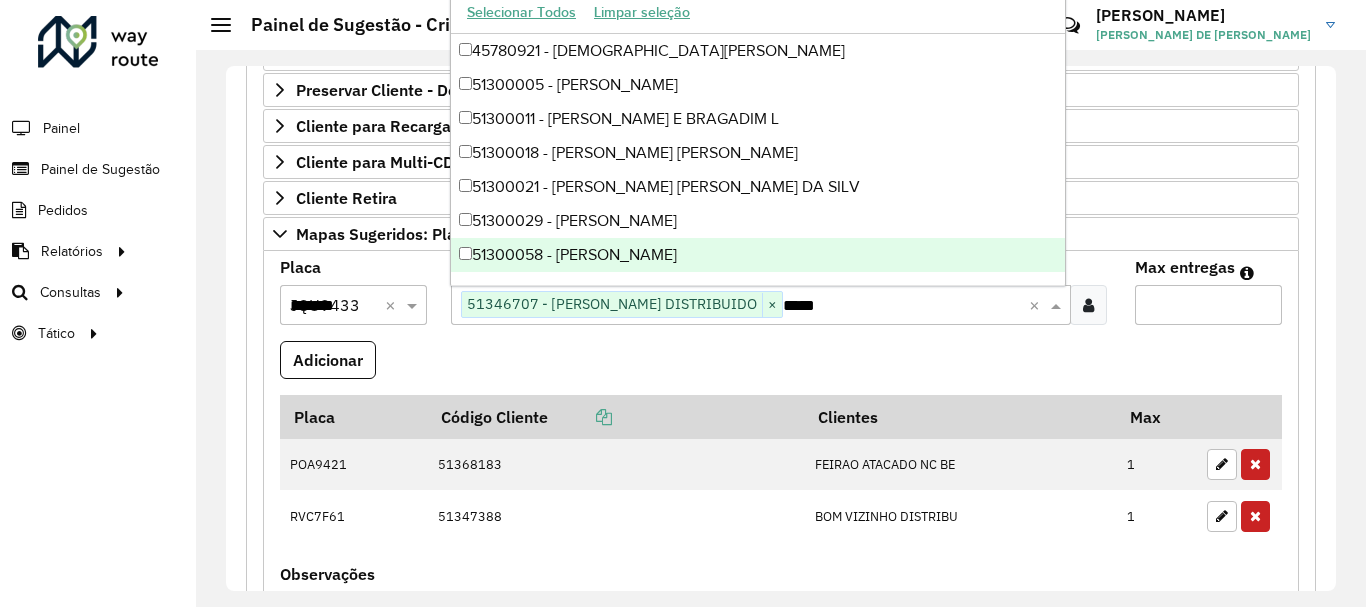 click on "*" at bounding box center (1208, 305) 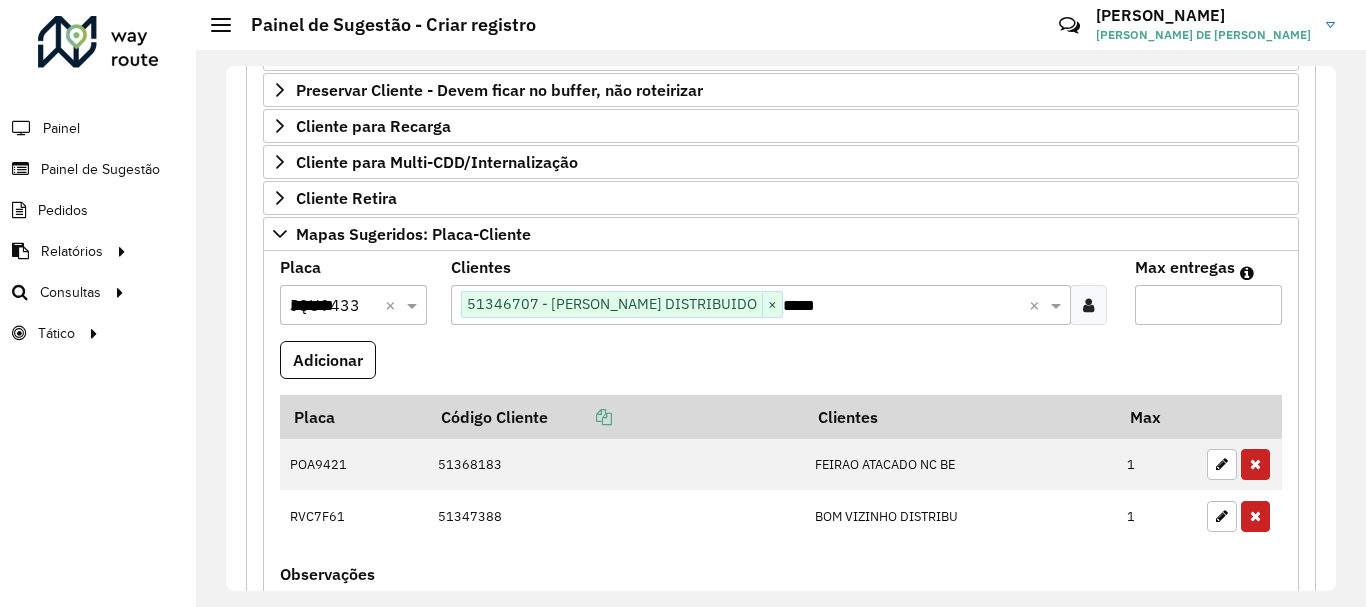 type on "*" 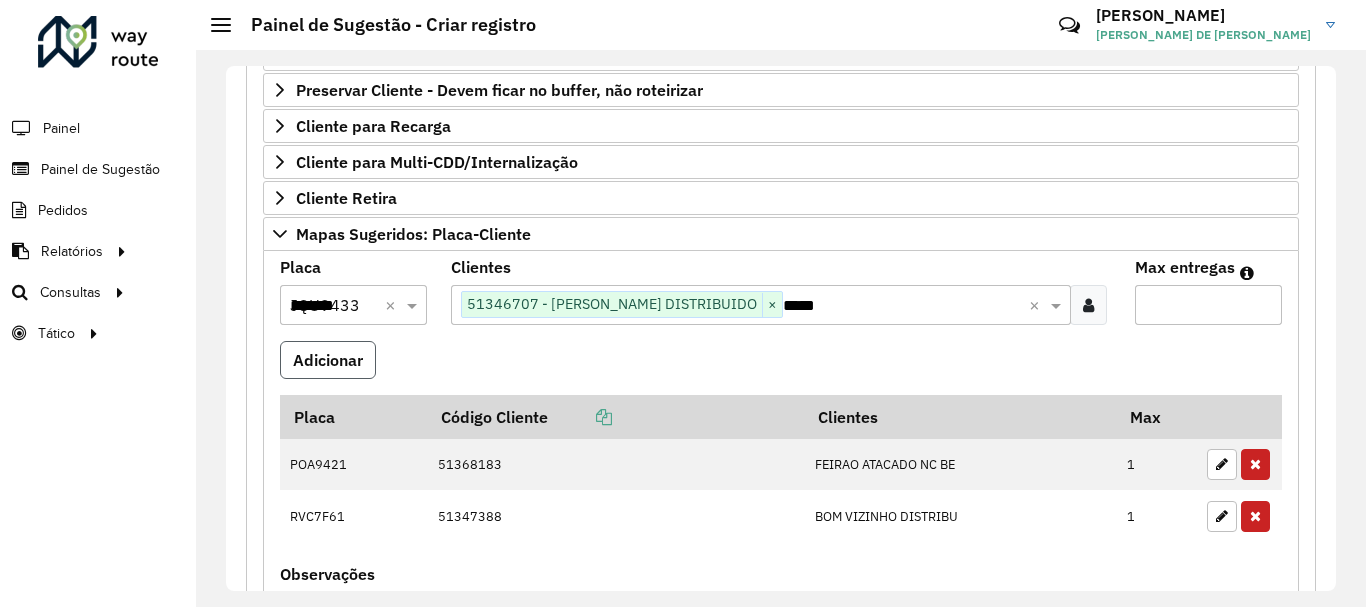 click on "Adicionar" at bounding box center (328, 360) 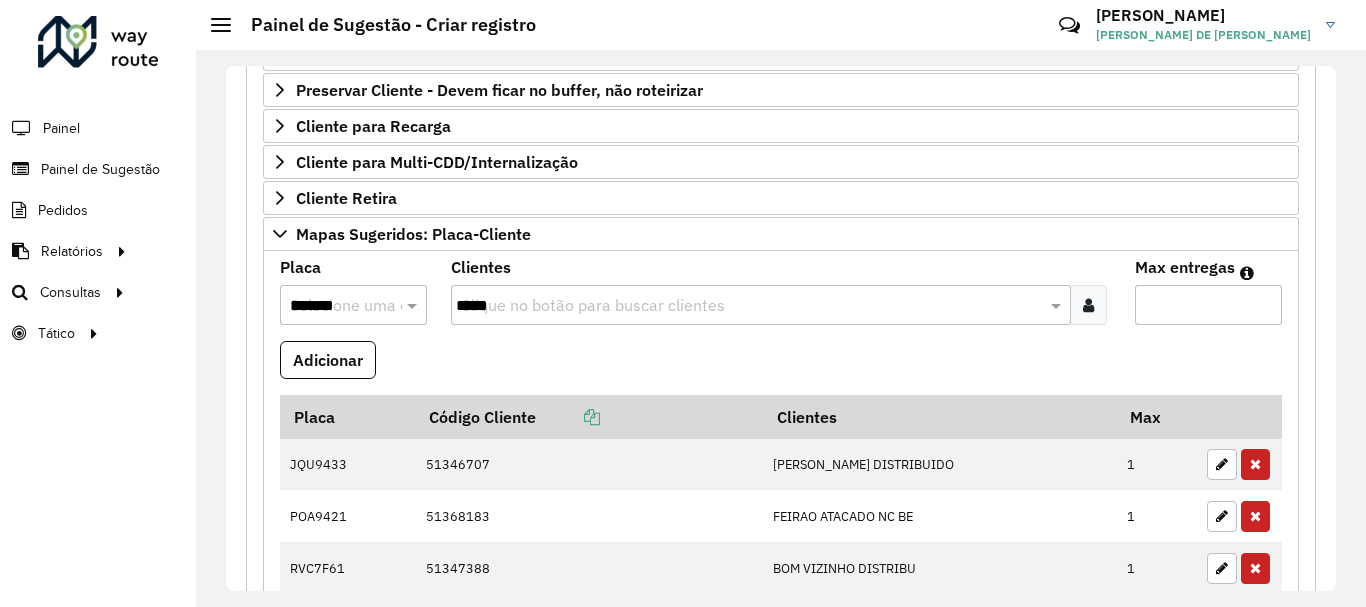 click on "*******" at bounding box center (333, 306) 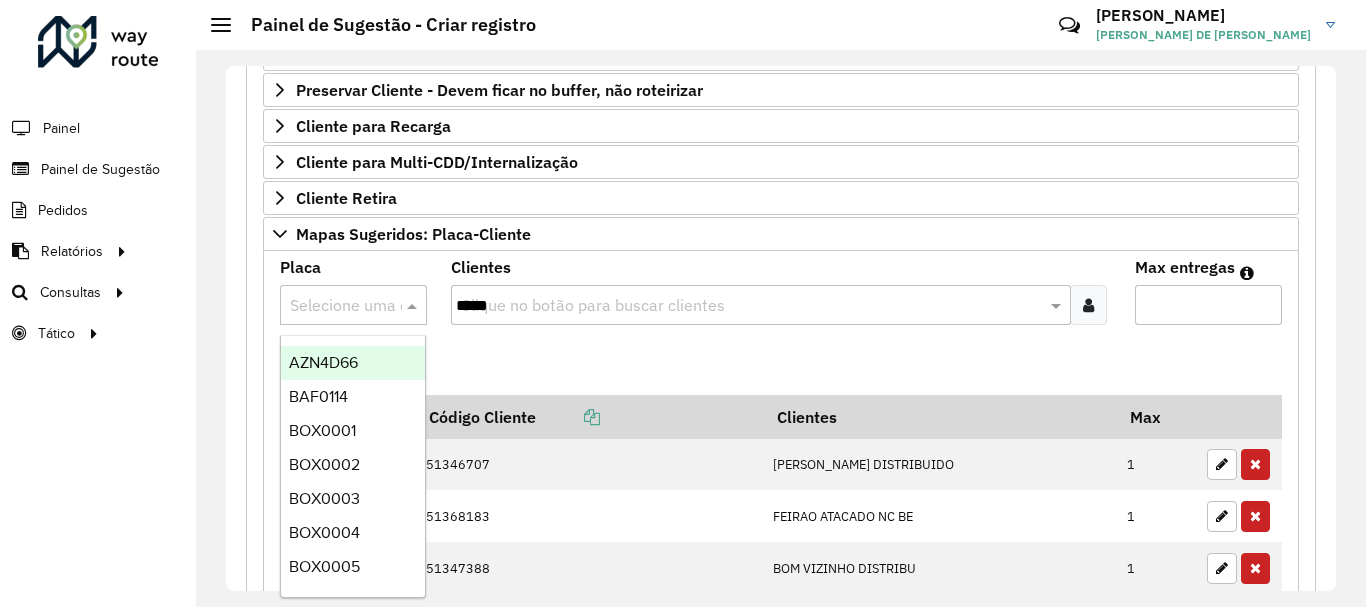 paste on "*******" 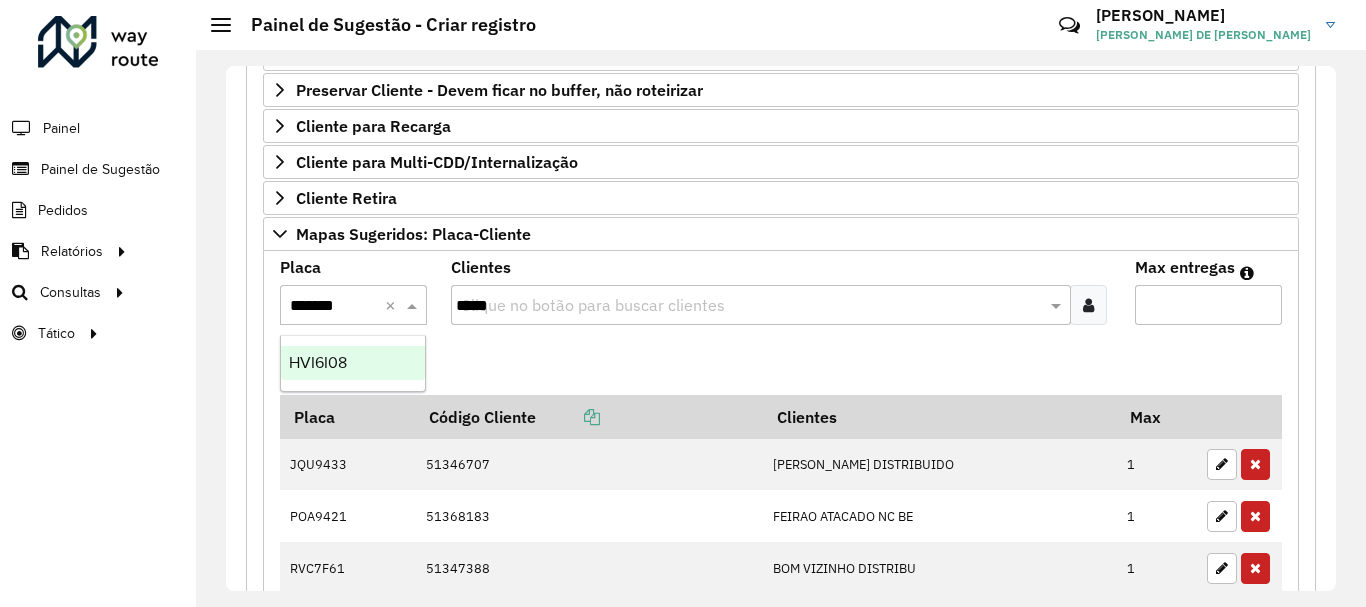 click on "HVI6I08" at bounding box center [318, 362] 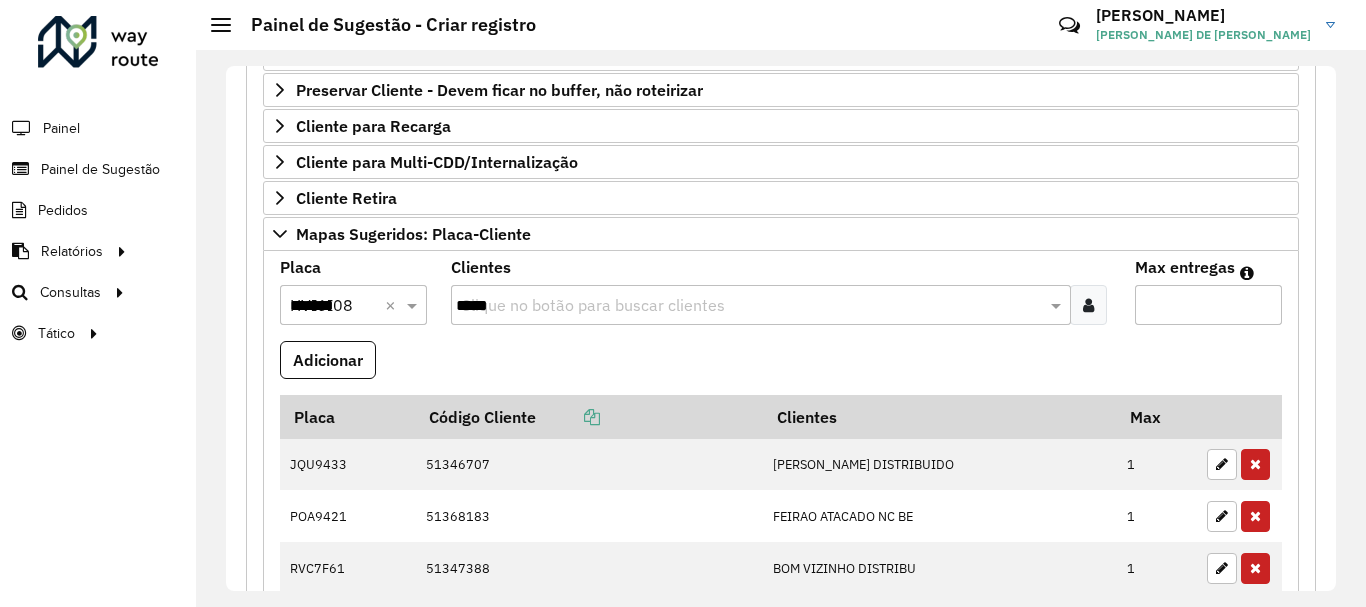 click on "*****" at bounding box center (751, 306) 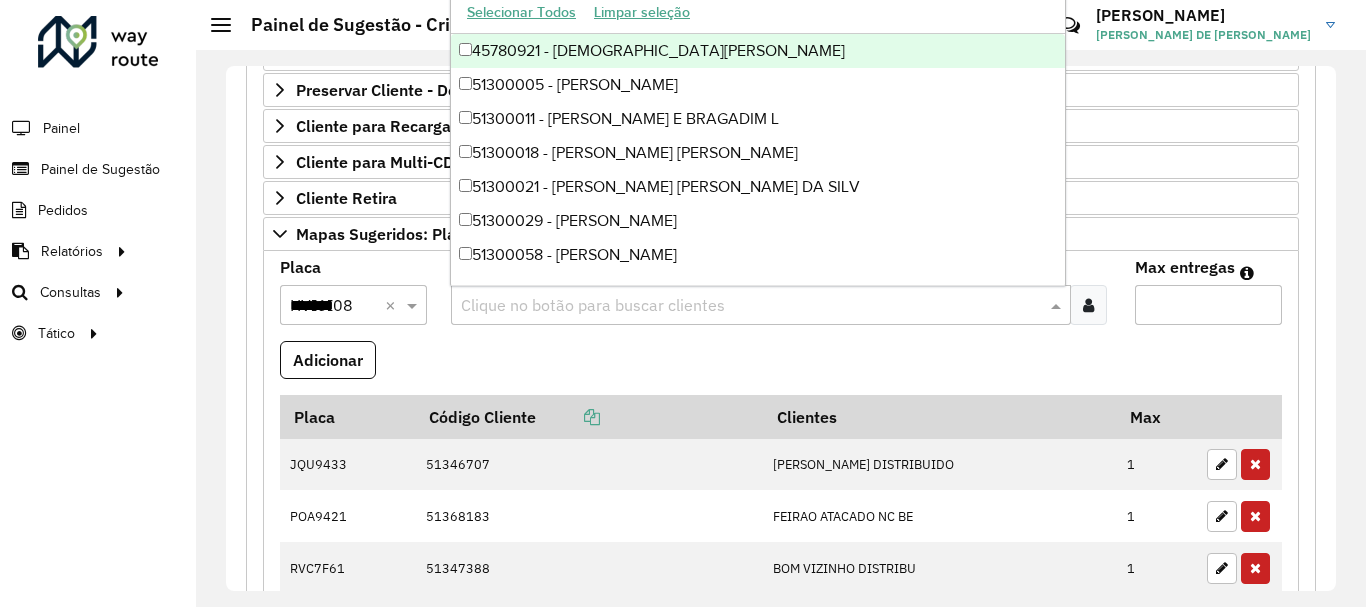 paste on "*****" 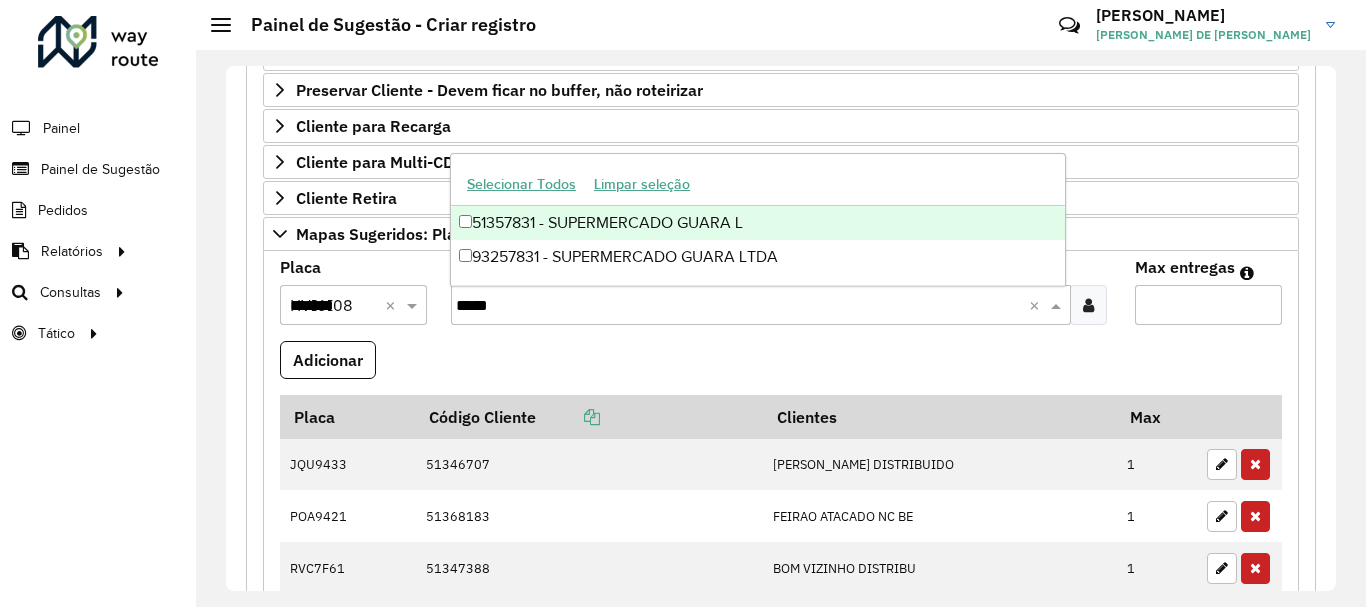 click on "51357831 - SUPERMERCADO GUARA L" at bounding box center [758, 223] 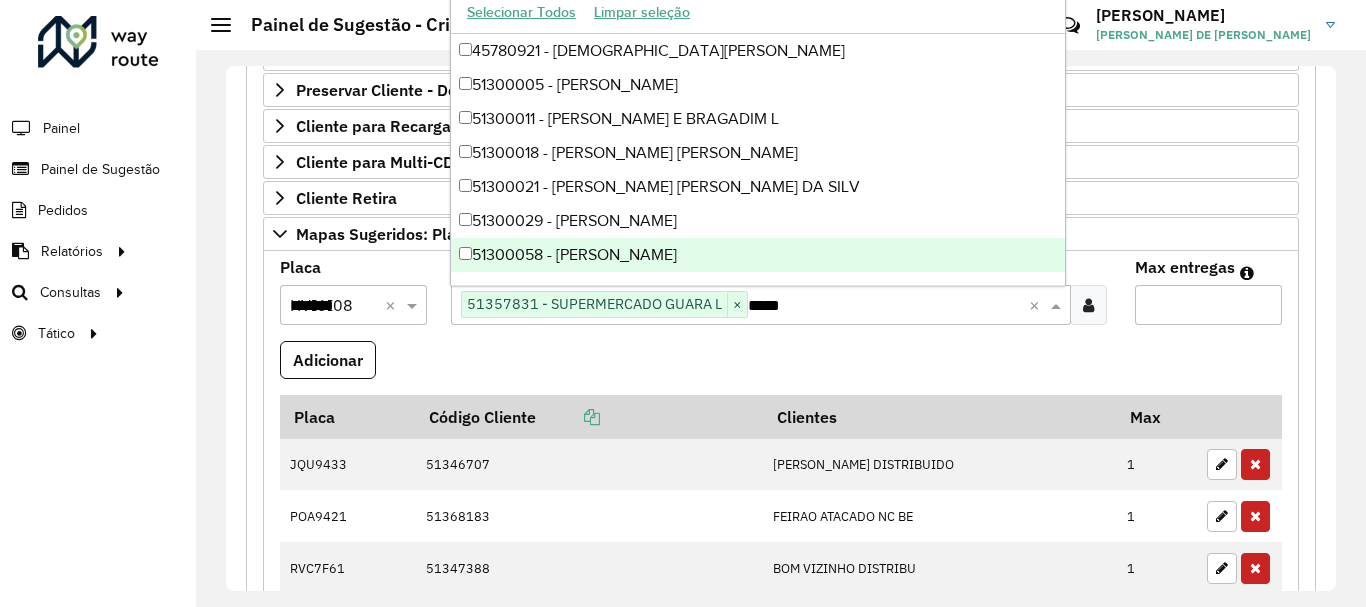 click on "*" at bounding box center (1208, 305) 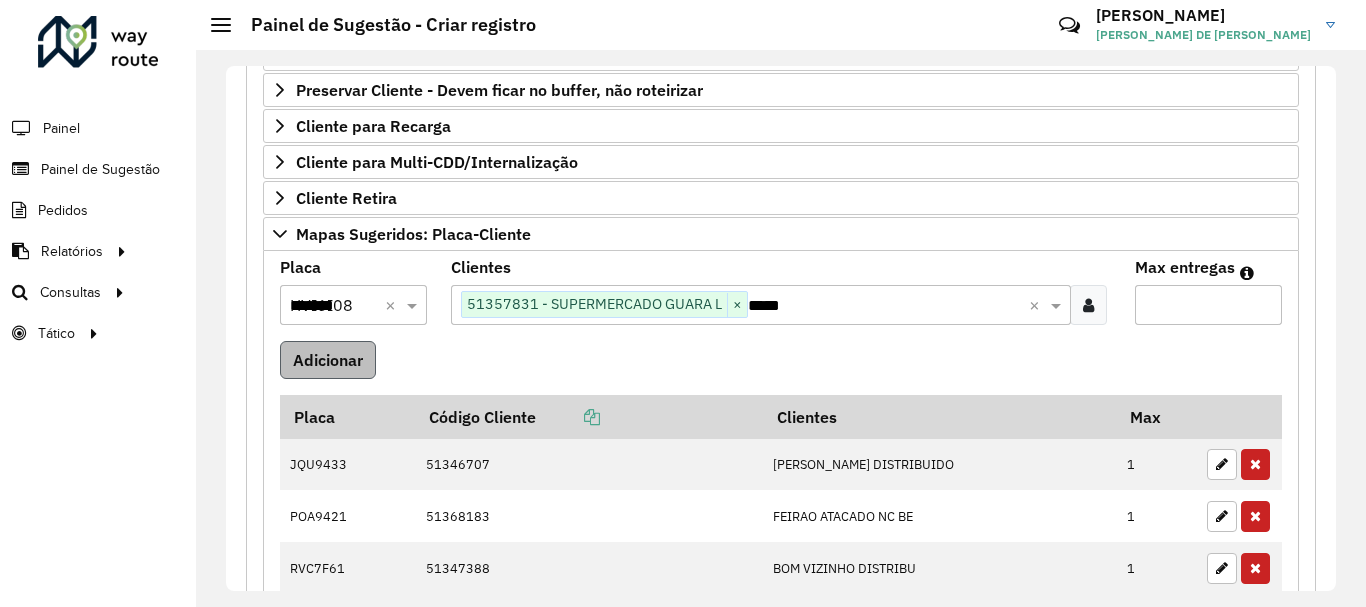 type on "*" 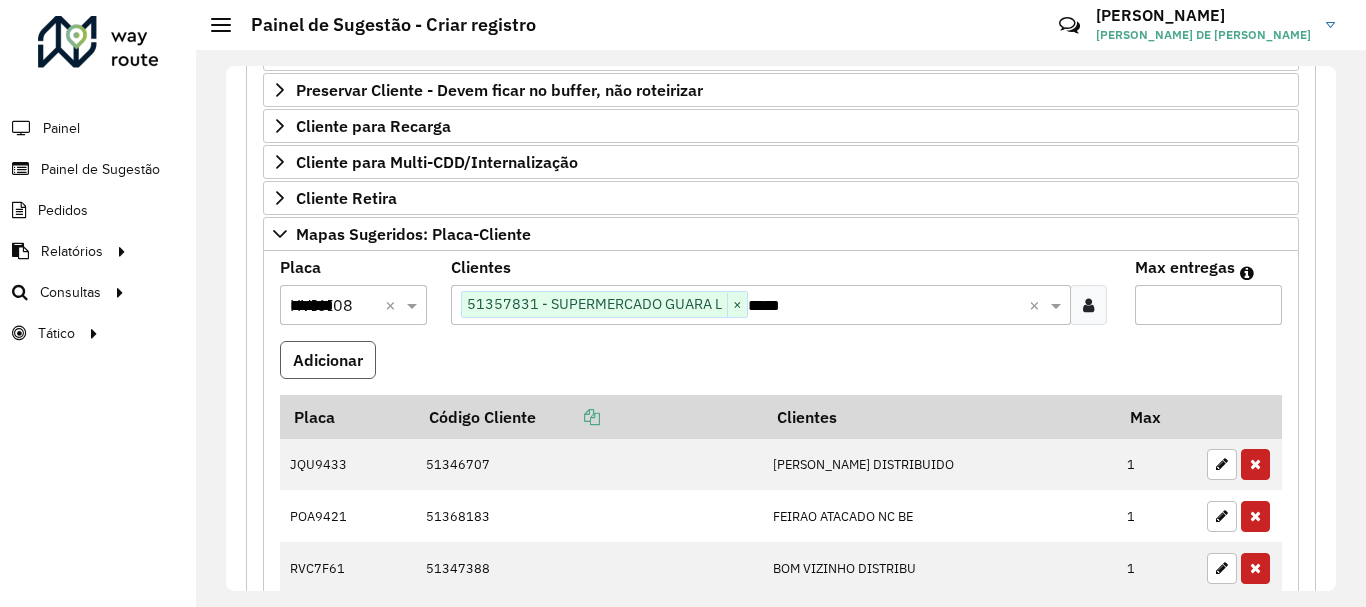 click on "Adicionar" at bounding box center (328, 360) 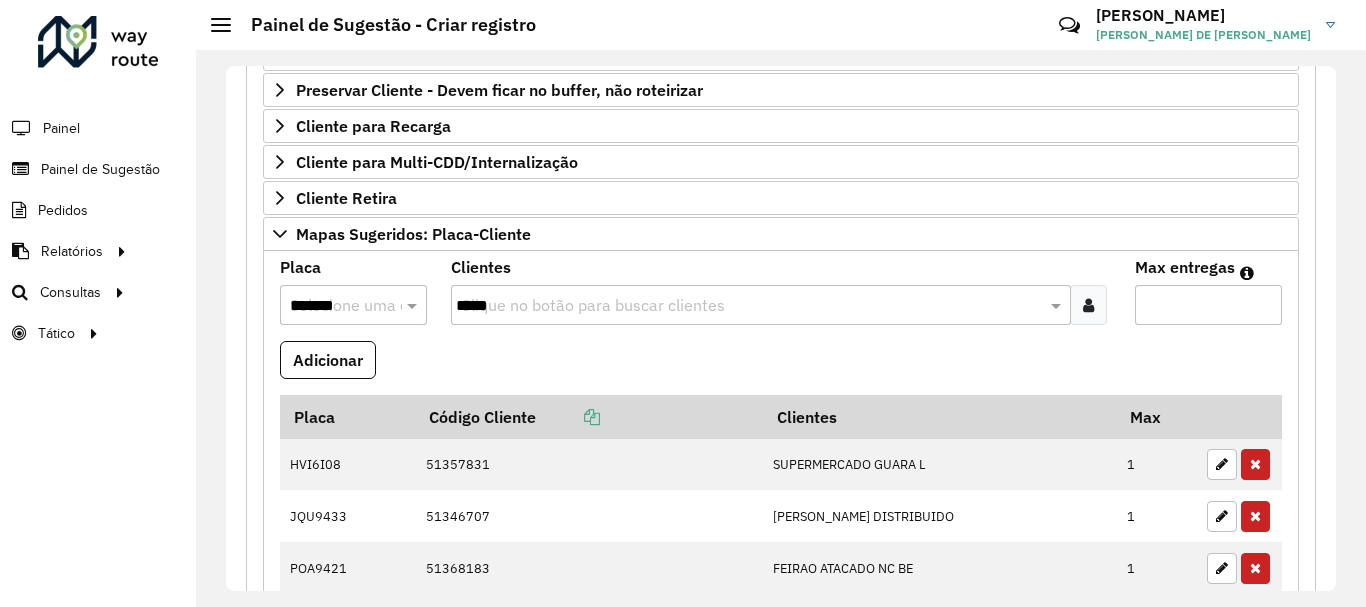 click on "*******" at bounding box center (333, 306) 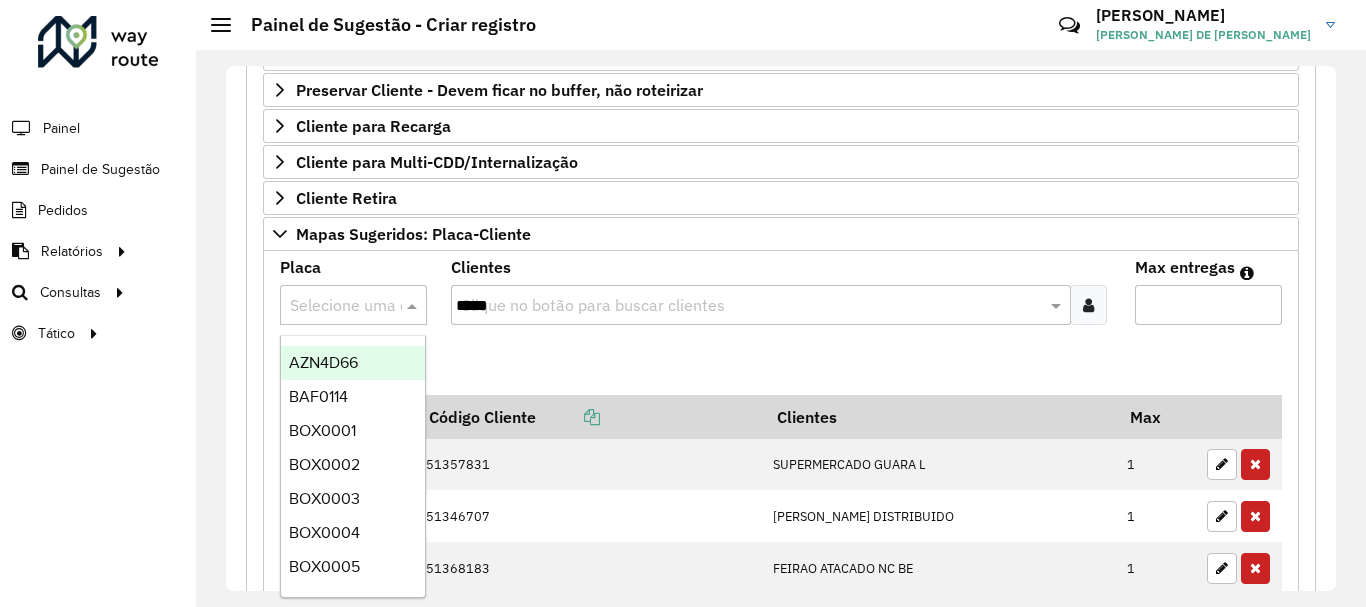 paste on "*******" 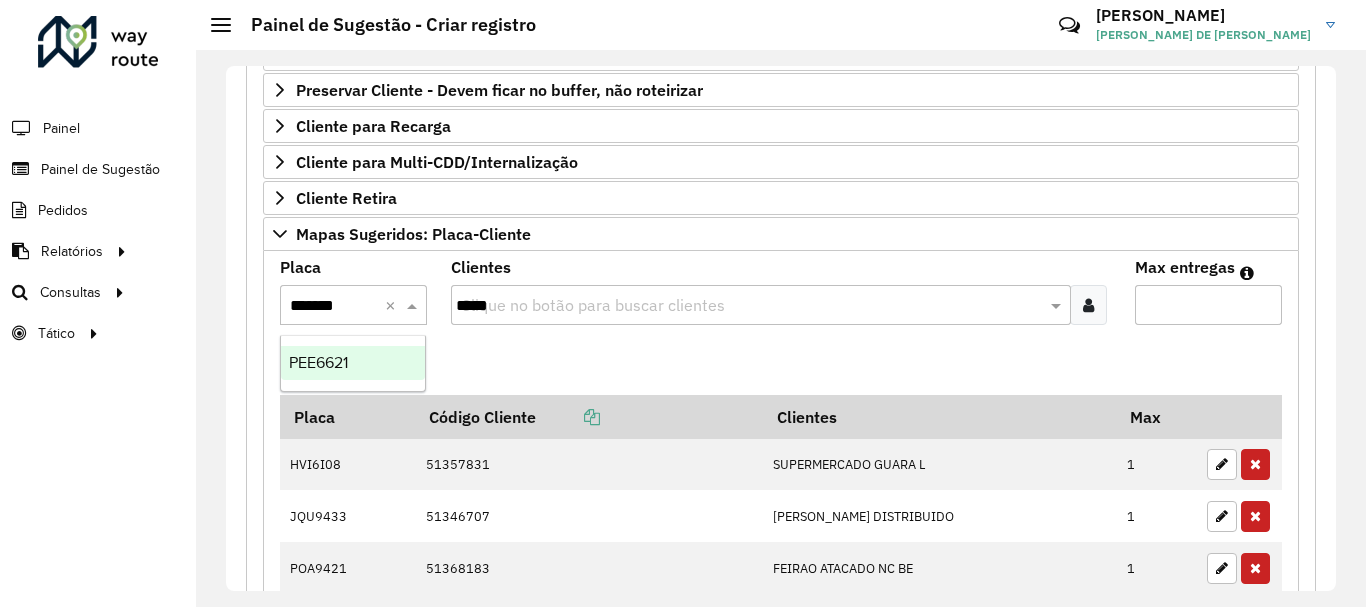 click on "PEE6621" at bounding box center (318, 362) 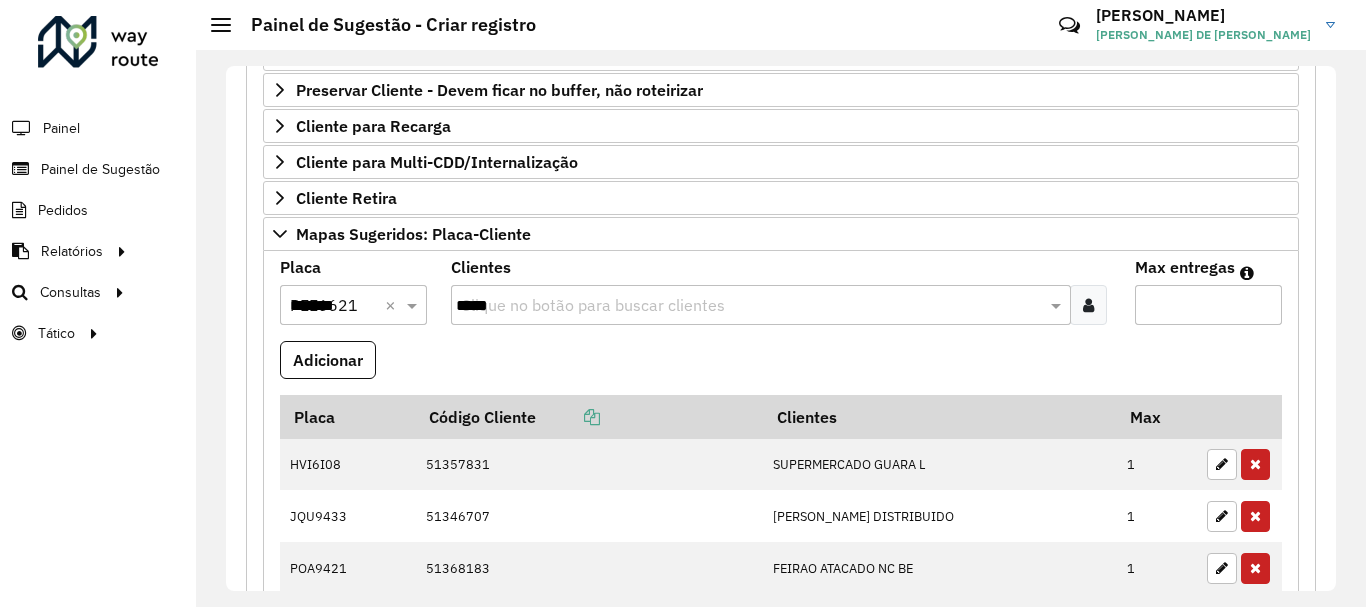 click on "*****" at bounding box center [751, 306] 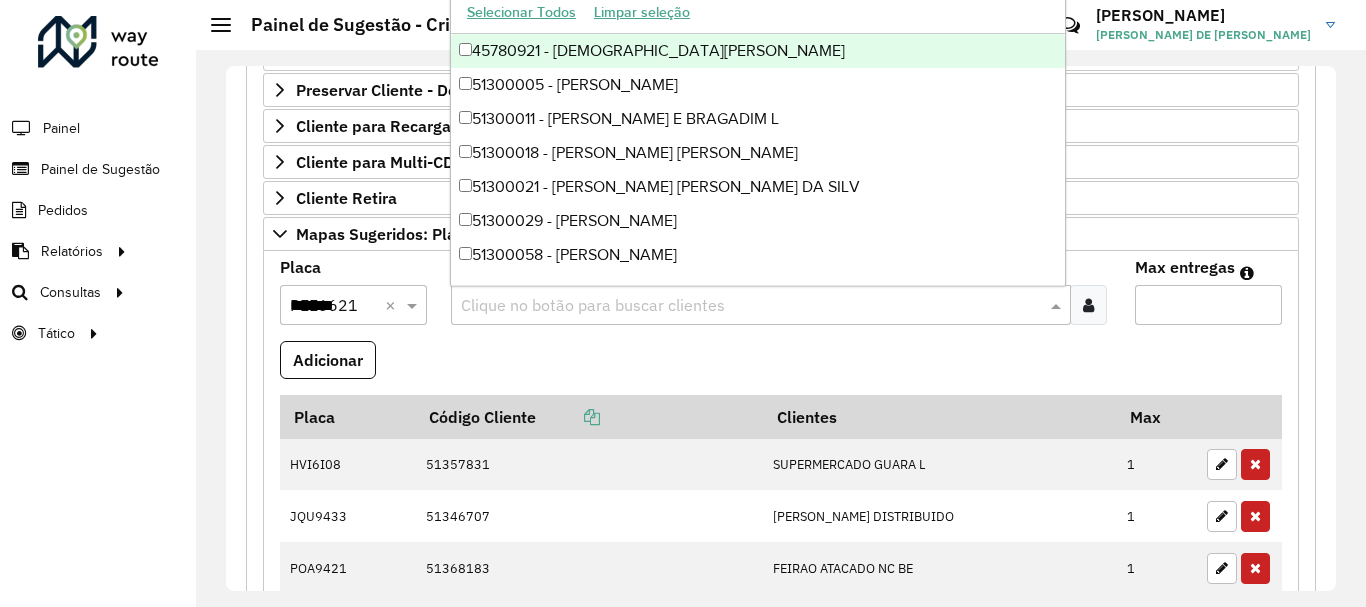 paste on "*****" 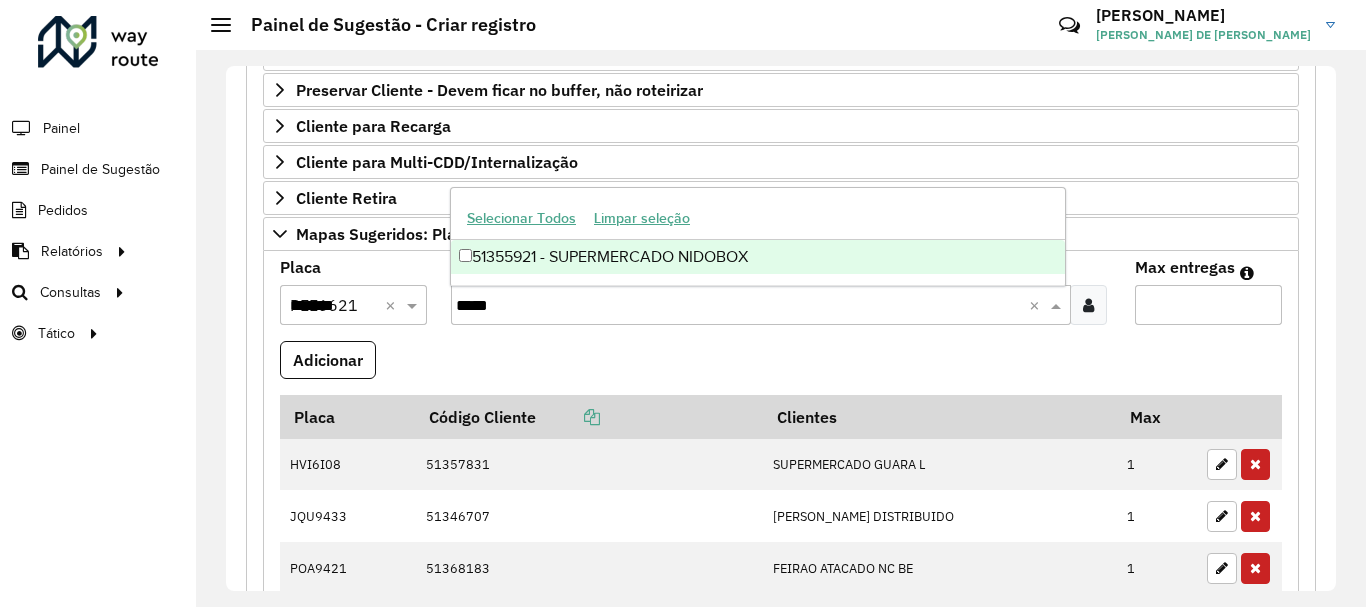 type on "*****" 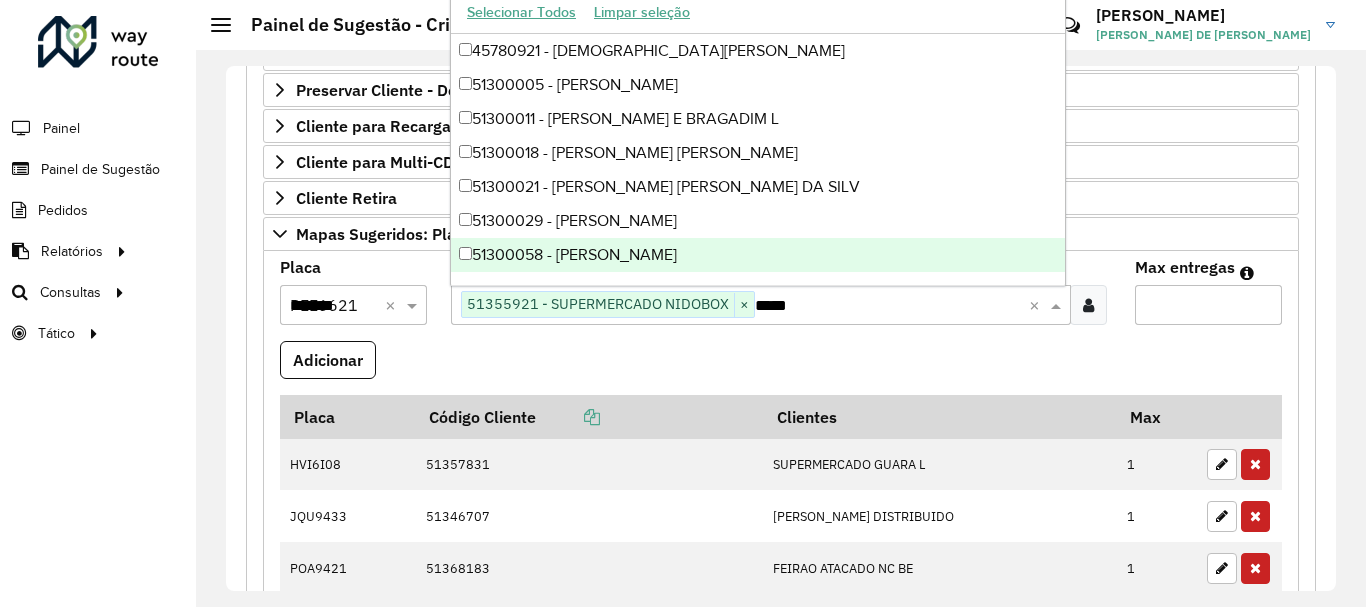 click on "*" at bounding box center (1208, 305) 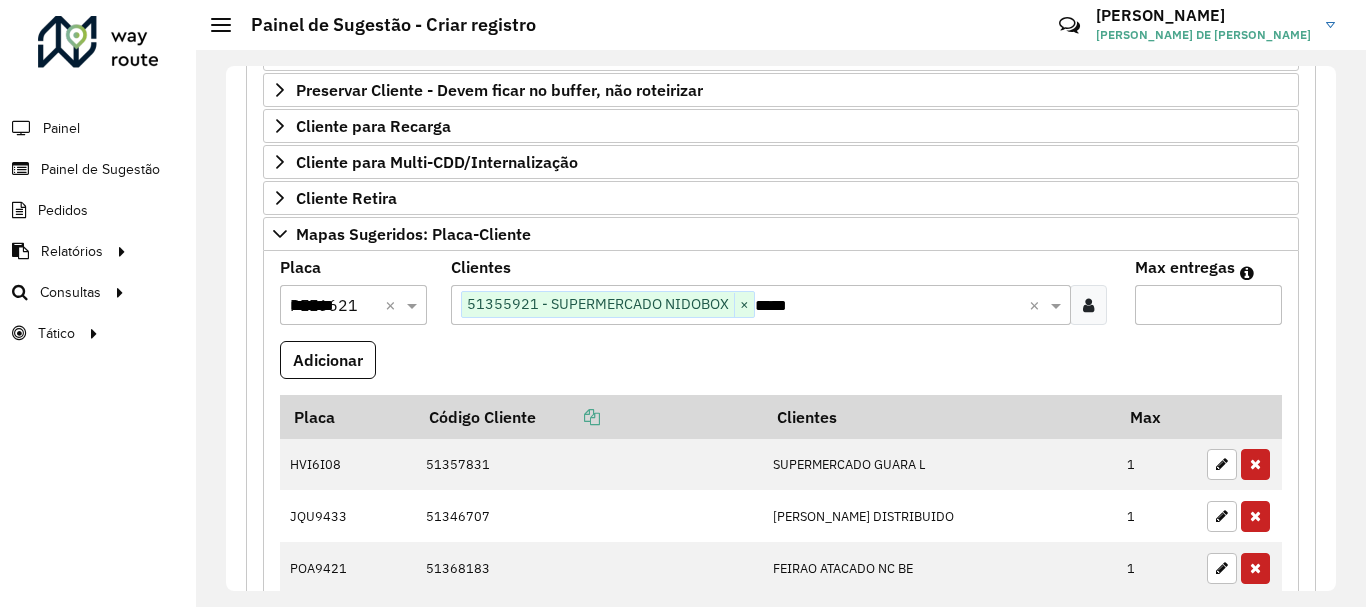 type on "*" 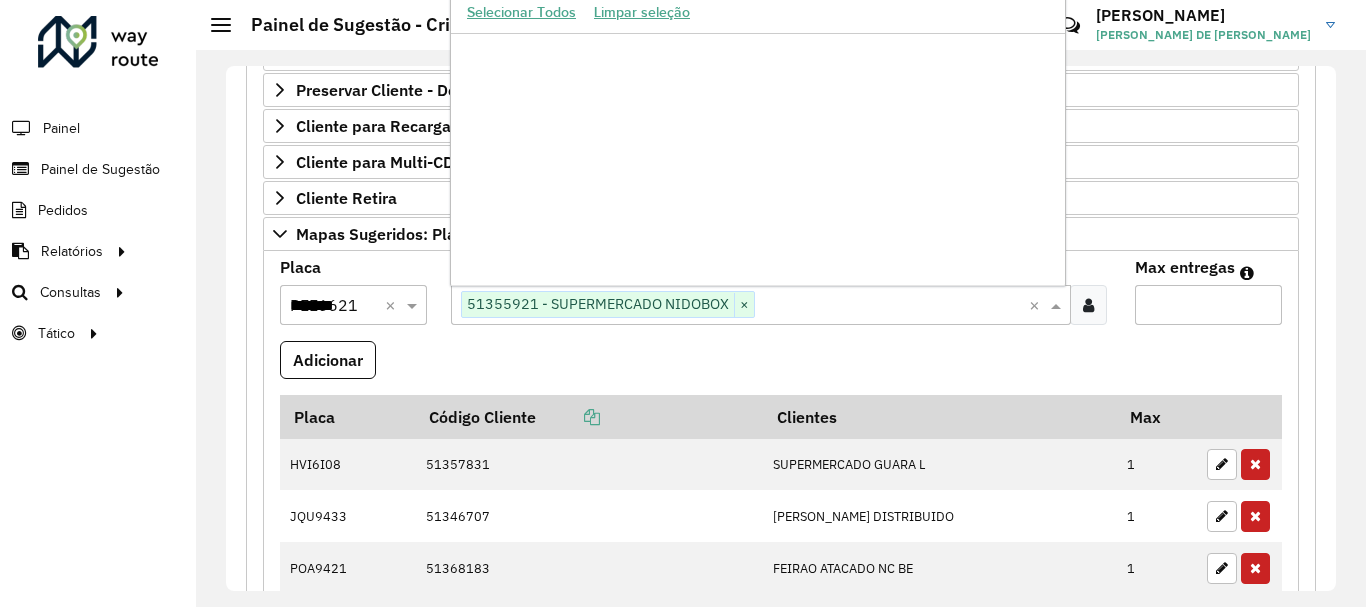 scroll, scrollTop: 337790, scrollLeft: 0, axis: vertical 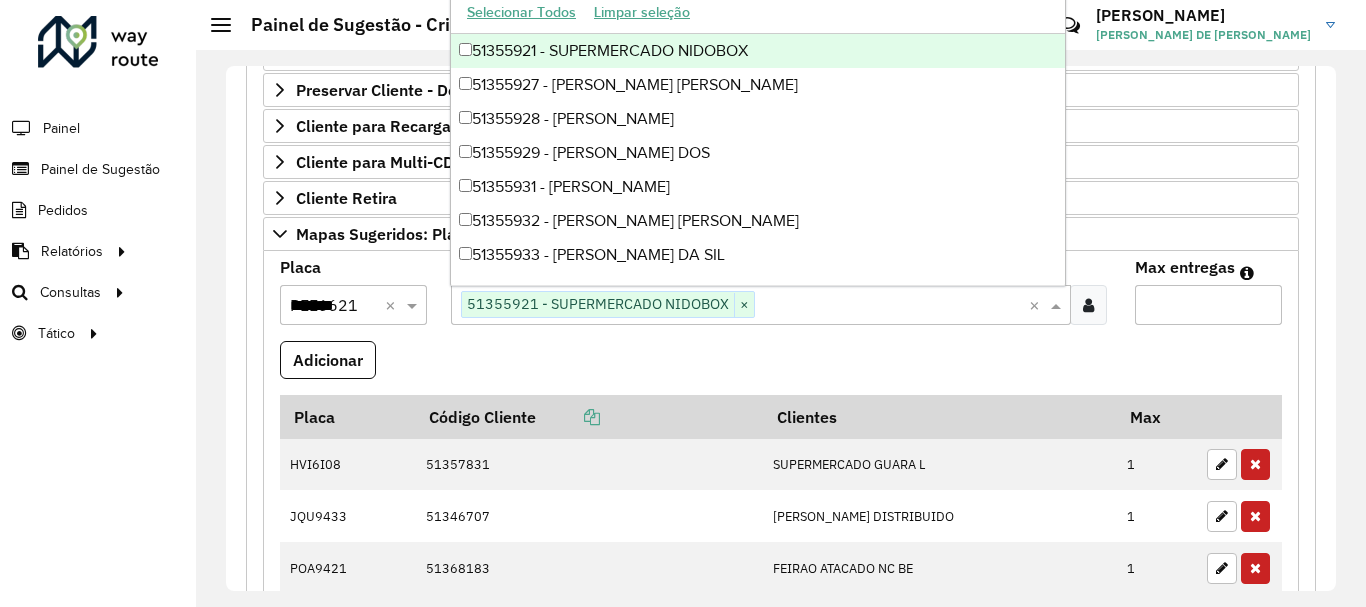 paste on "*****" 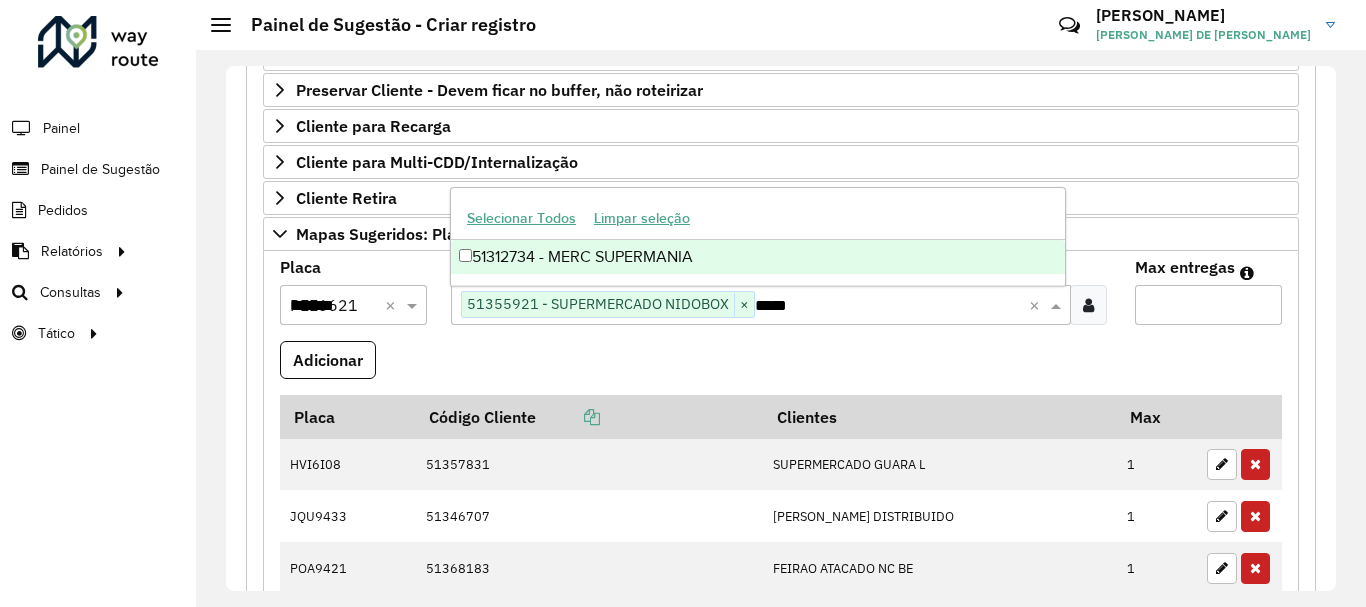 scroll, scrollTop: 0, scrollLeft: 0, axis: both 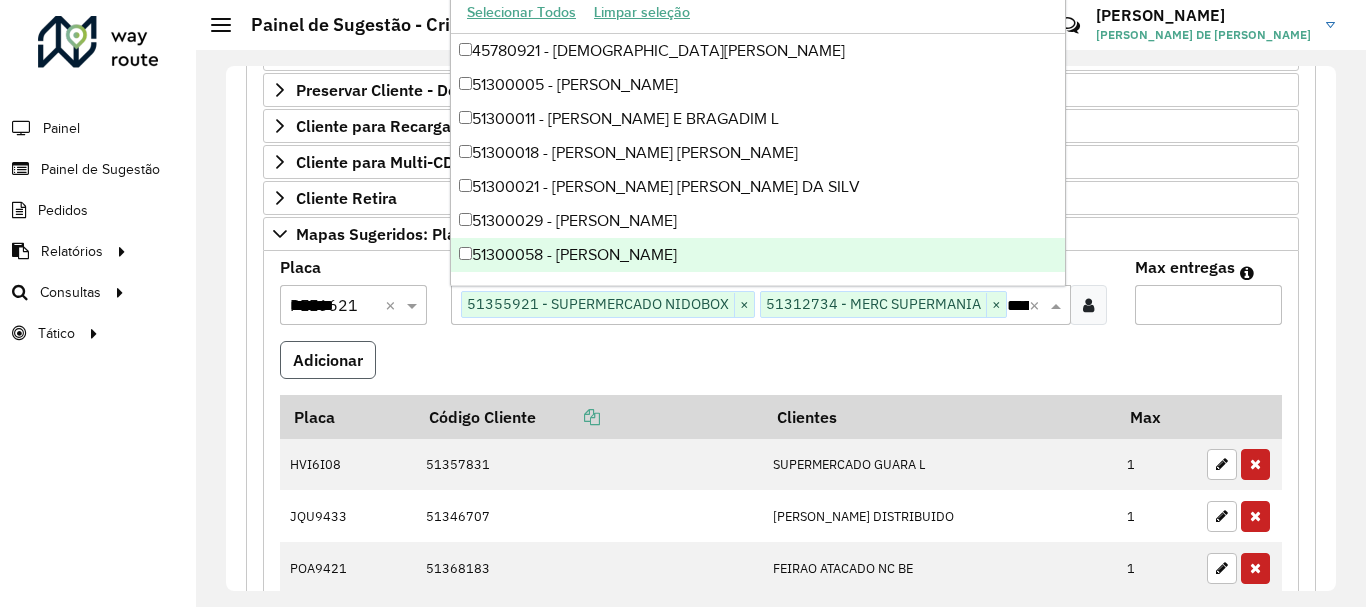 click on "Adicionar" at bounding box center (328, 360) 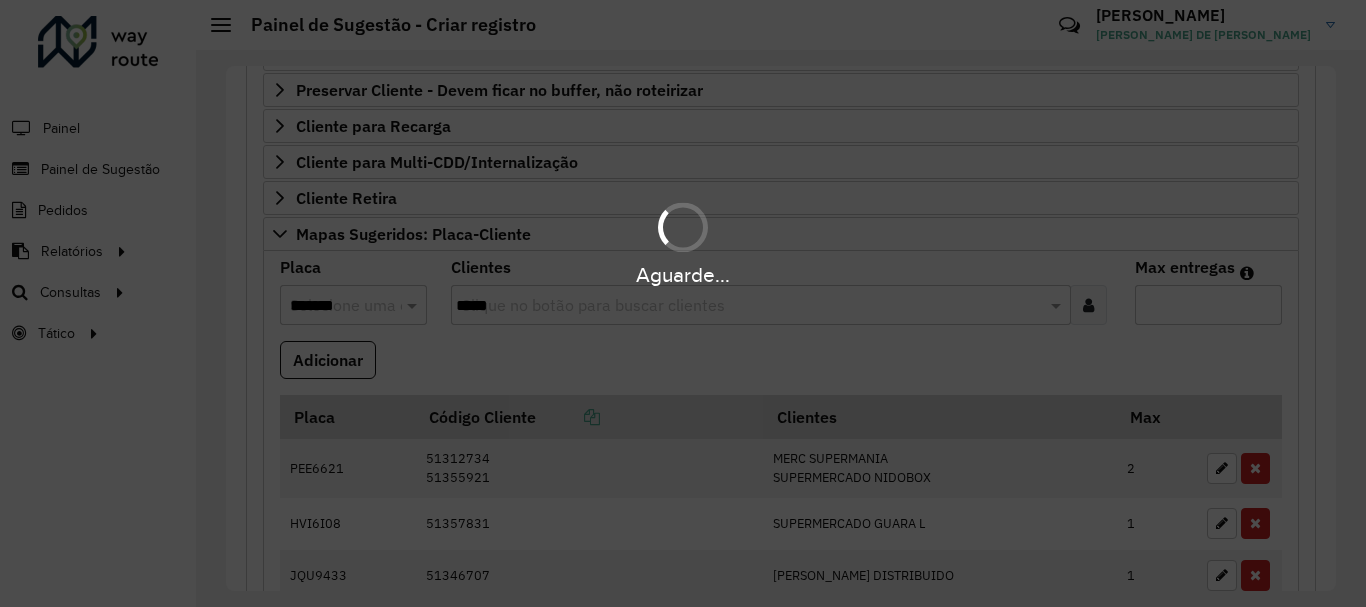 click on "Aguarde..." at bounding box center (683, 303) 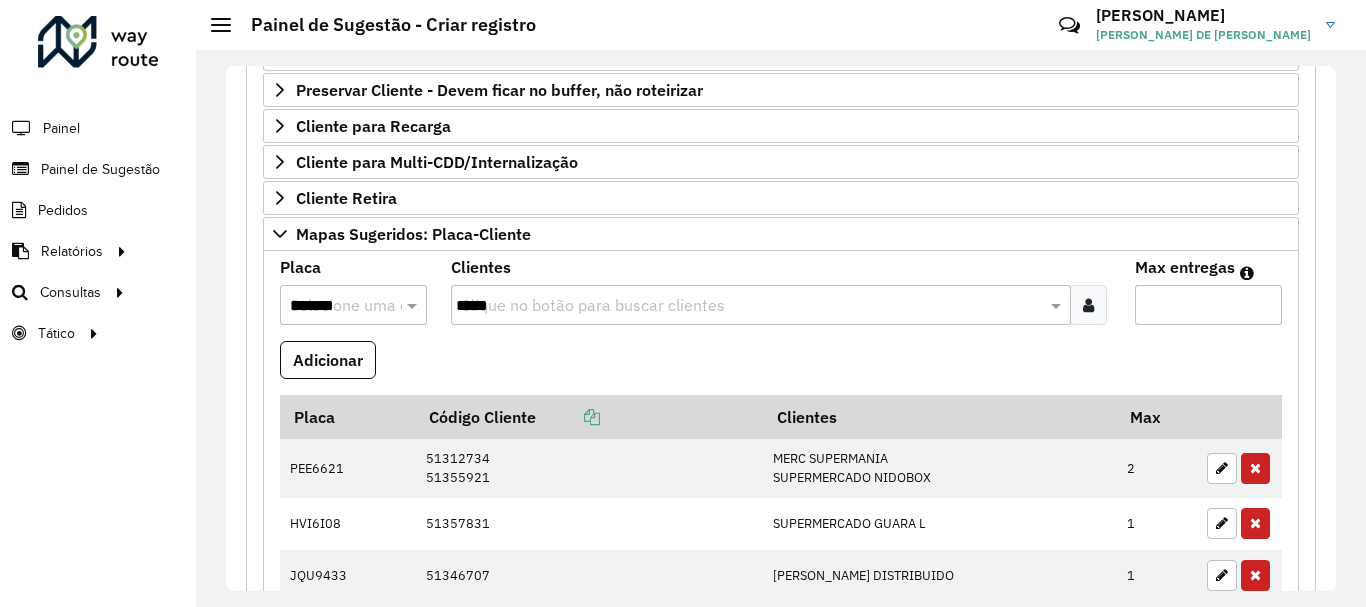 click on "*******" at bounding box center (333, 306) 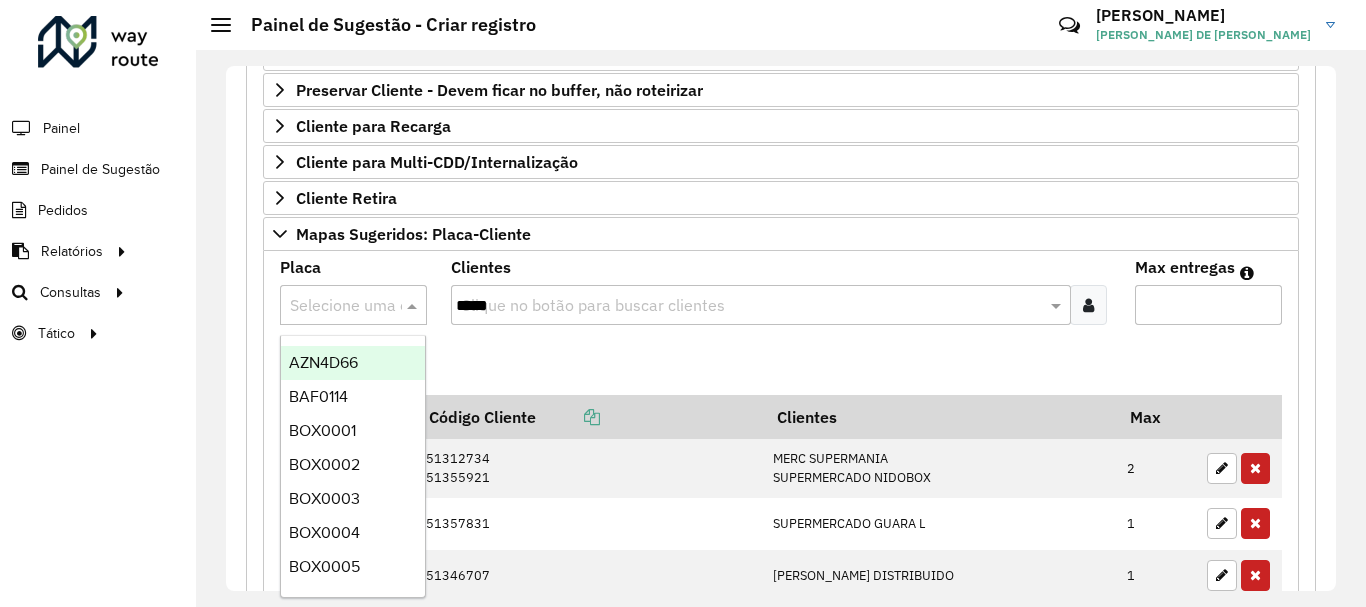 paste on "*******" 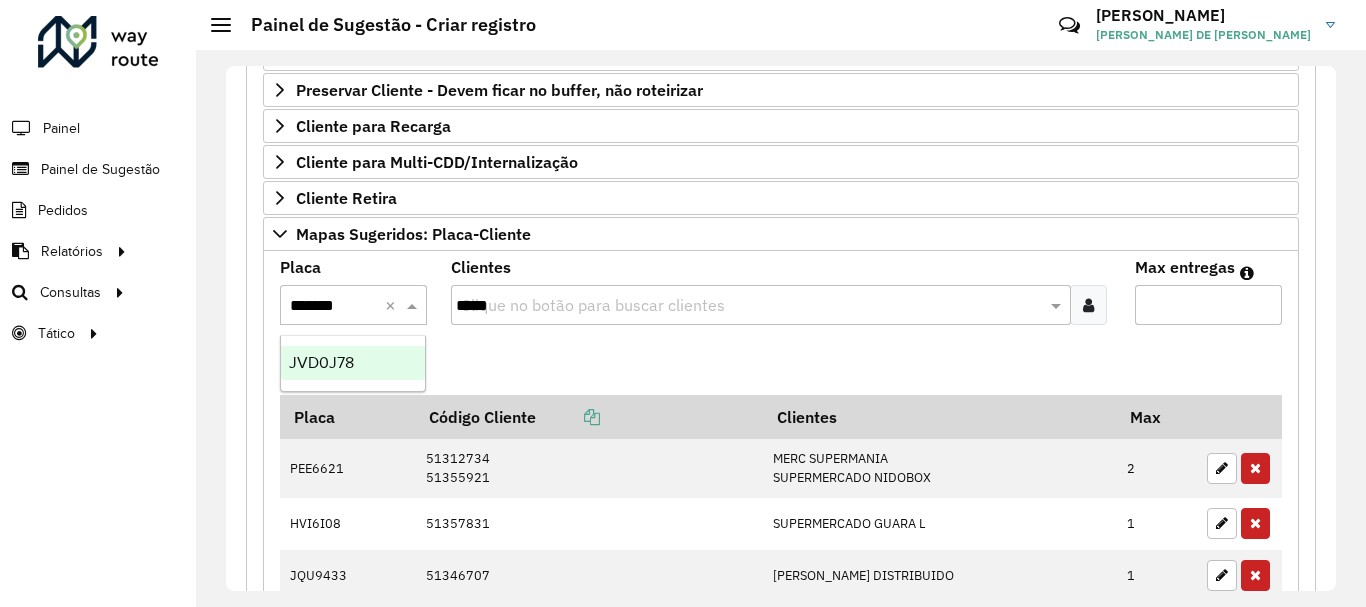 click on "JVD0J78" at bounding box center (321, 362) 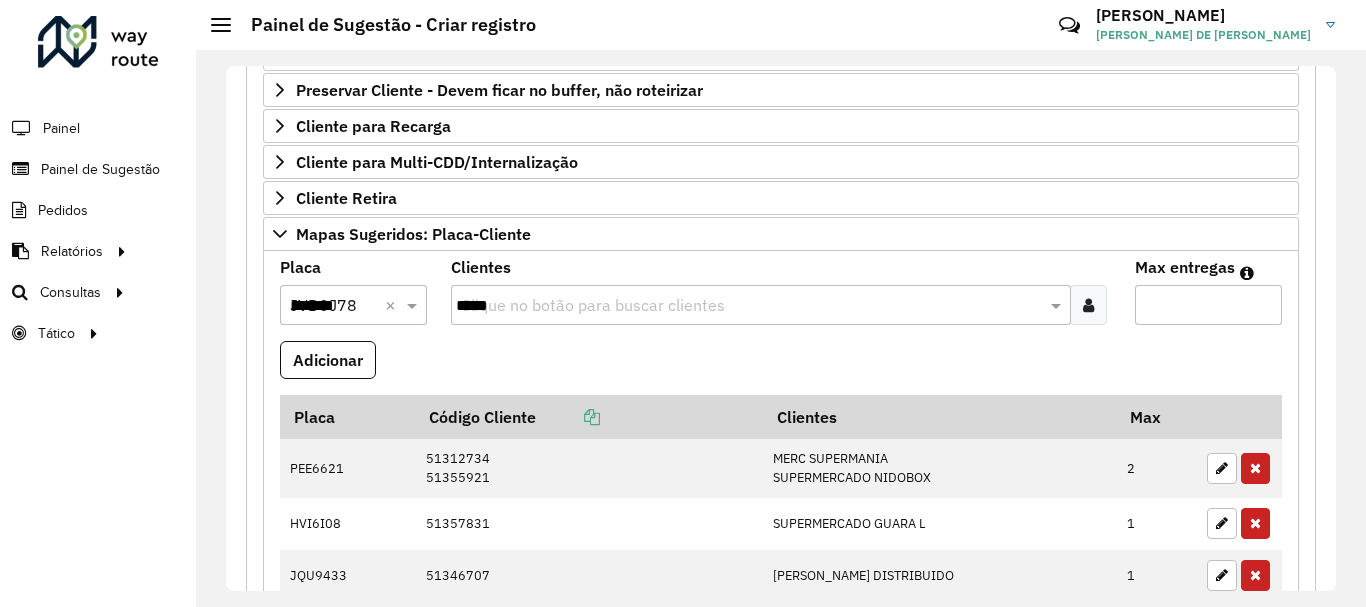 click on "*****" at bounding box center [751, 306] 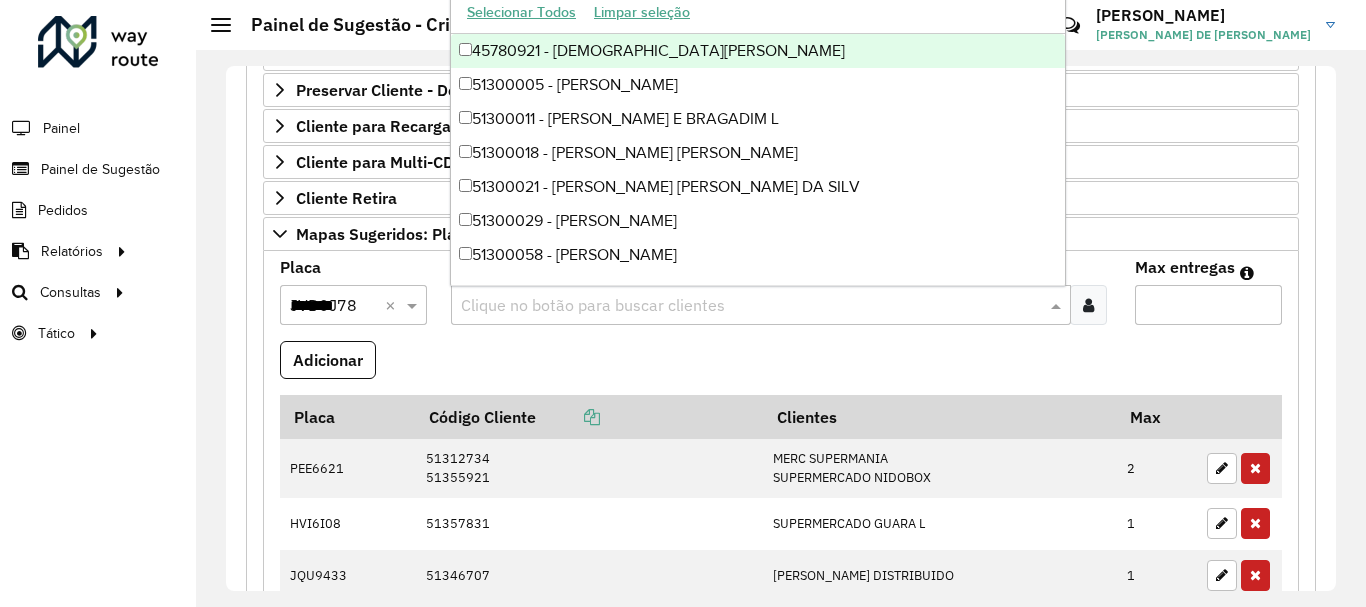 paste on "*****" 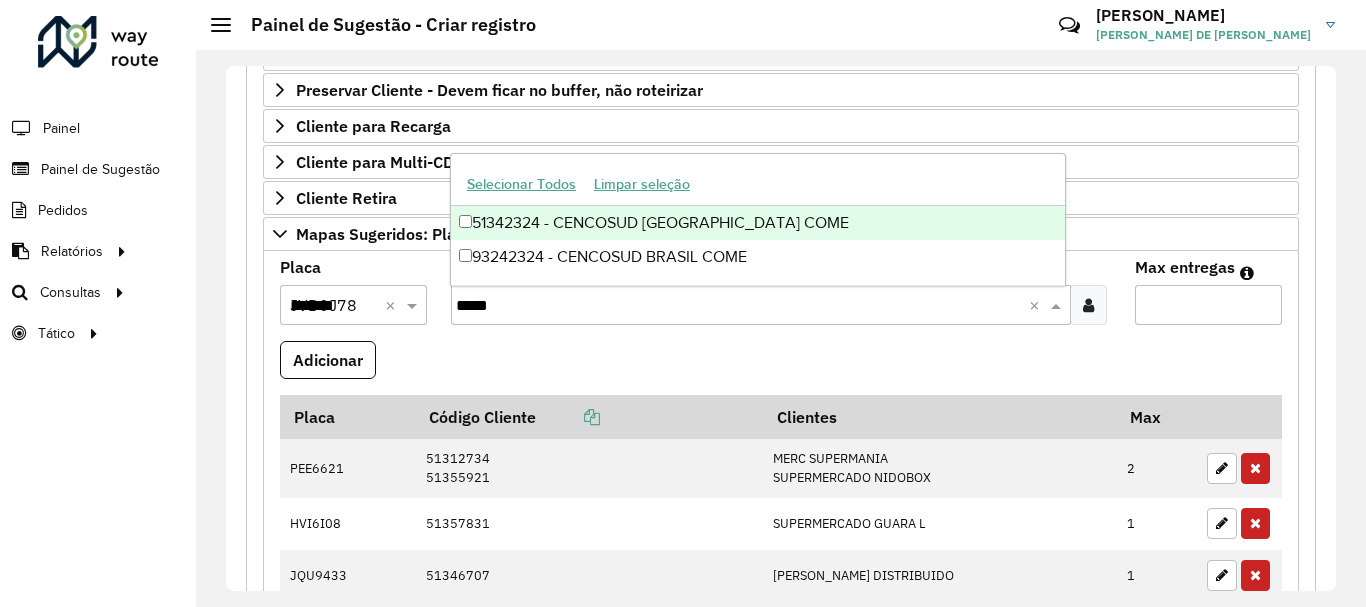 type on "*****" 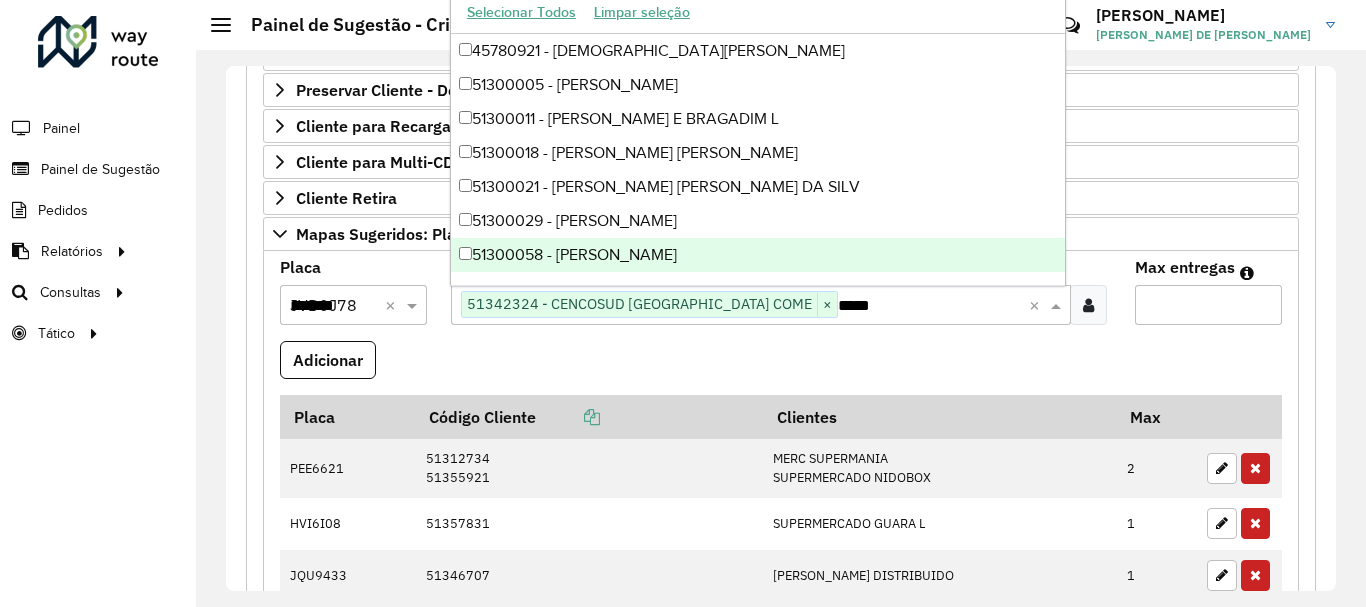 click on "*" at bounding box center (1208, 305) 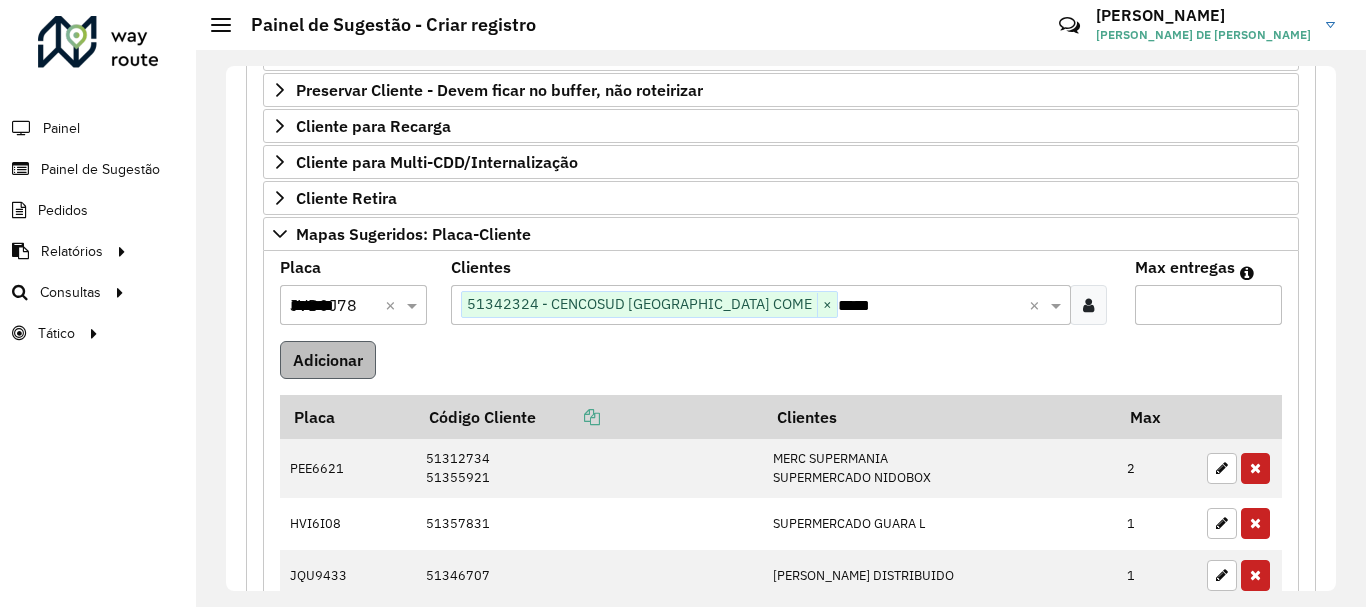 type on "*" 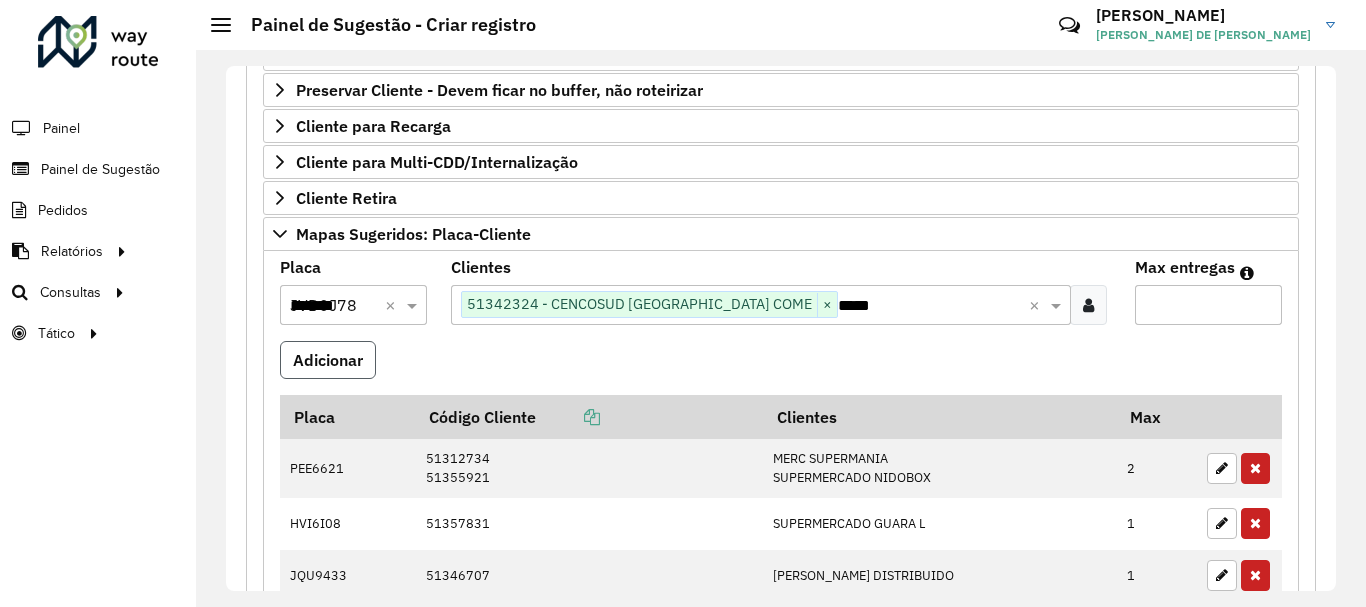click on "Adicionar" at bounding box center [328, 360] 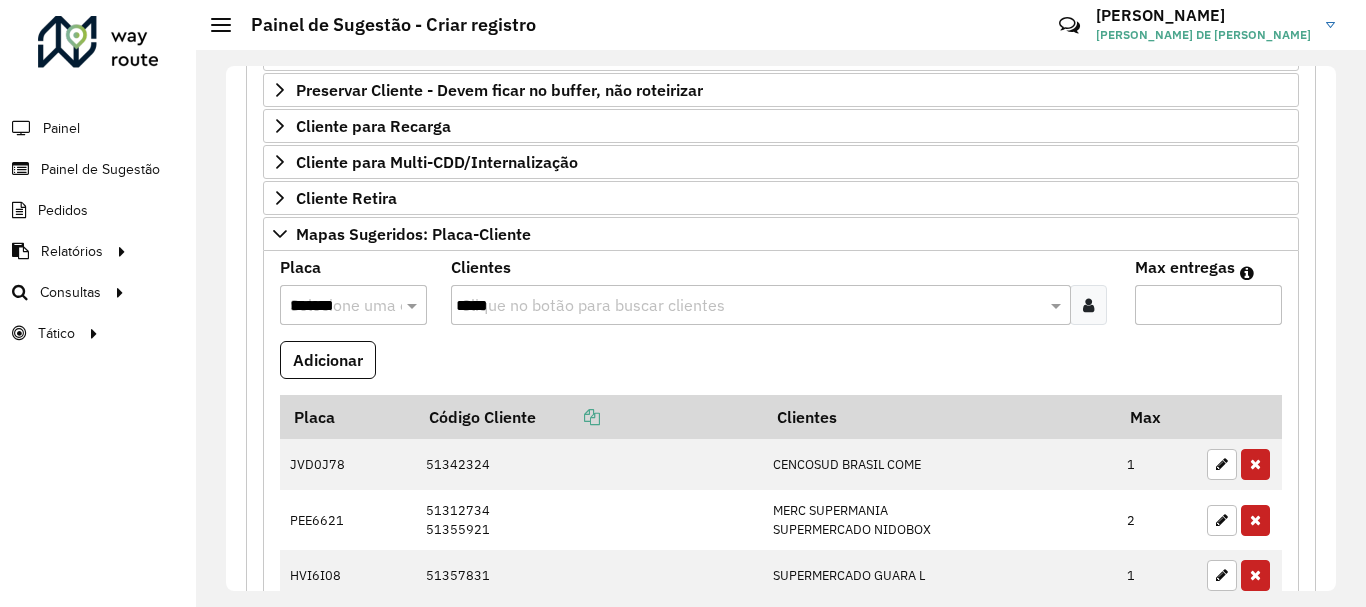click on "*******" at bounding box center (333, 306) 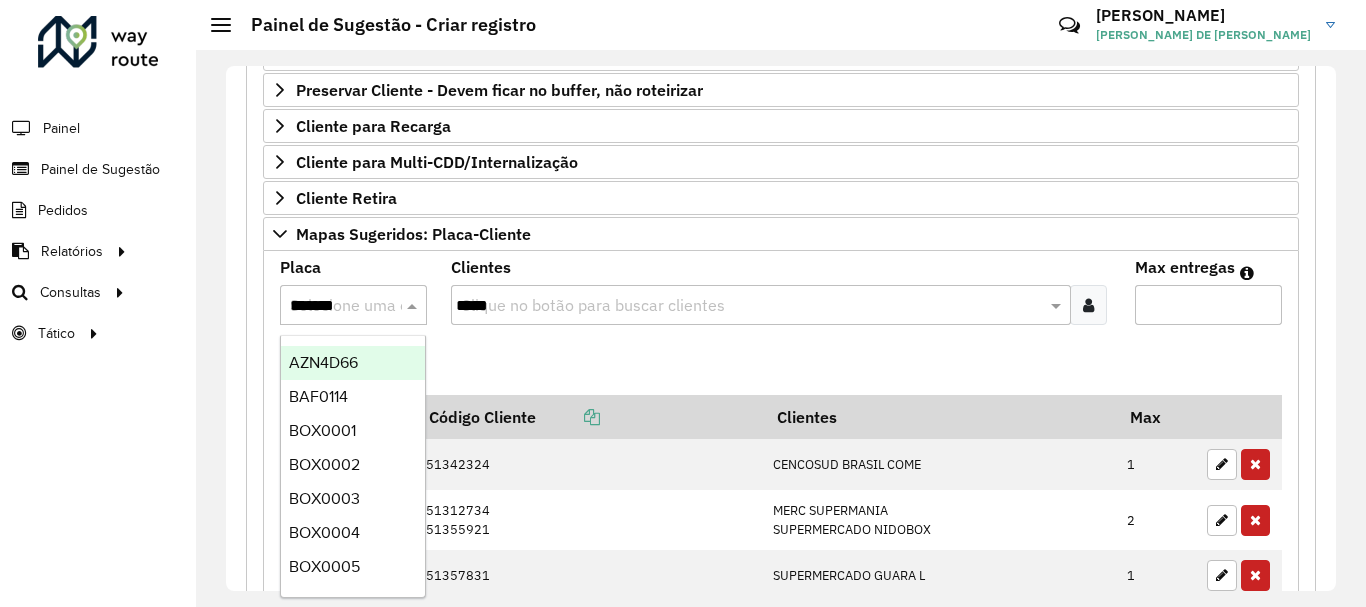click on "*******" at bounding box center (333, 306) 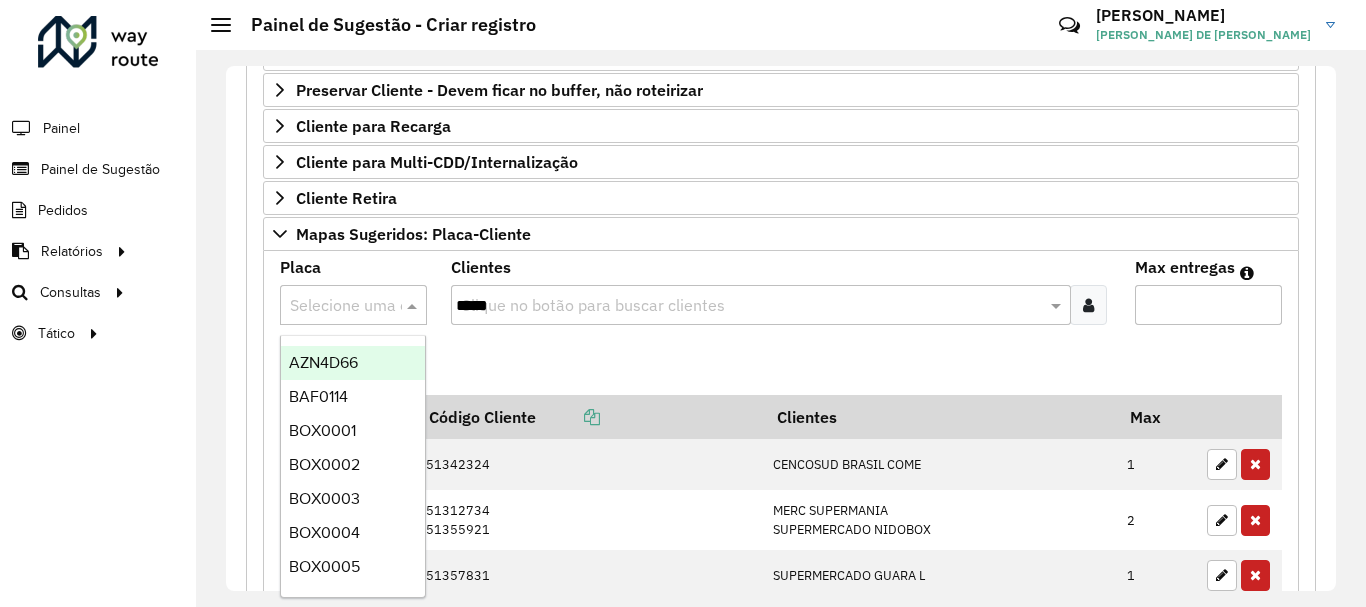 paste on "*******" 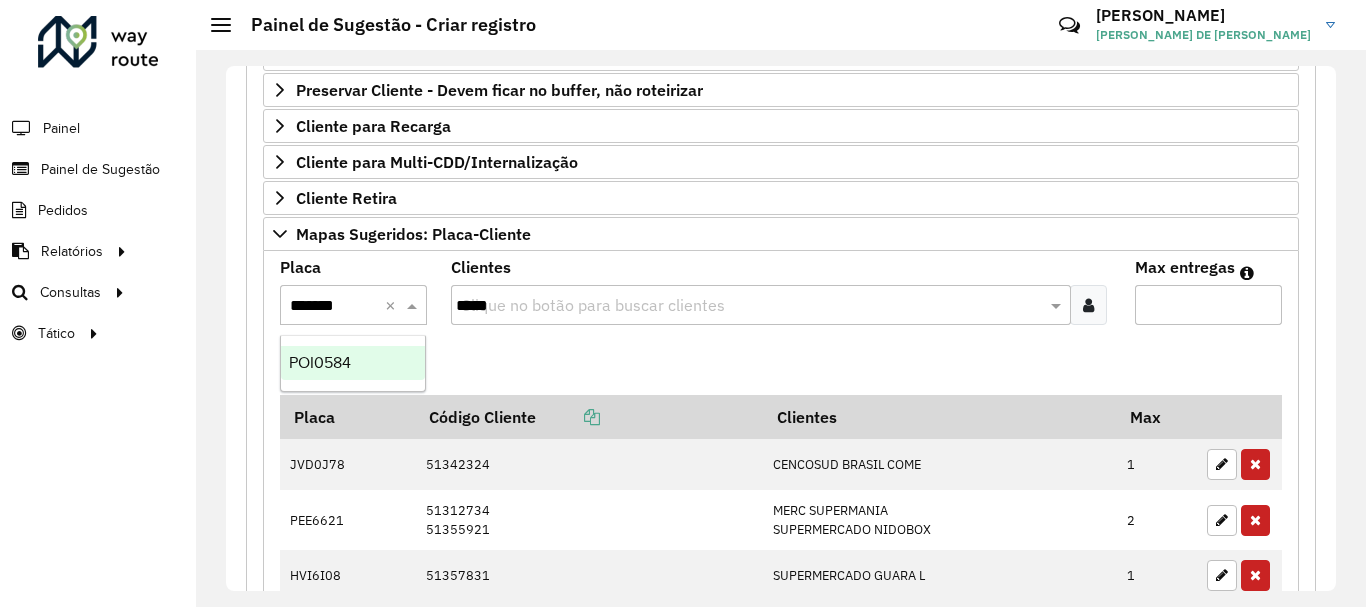 click on "POI0584" at bounding box center [320, 362] 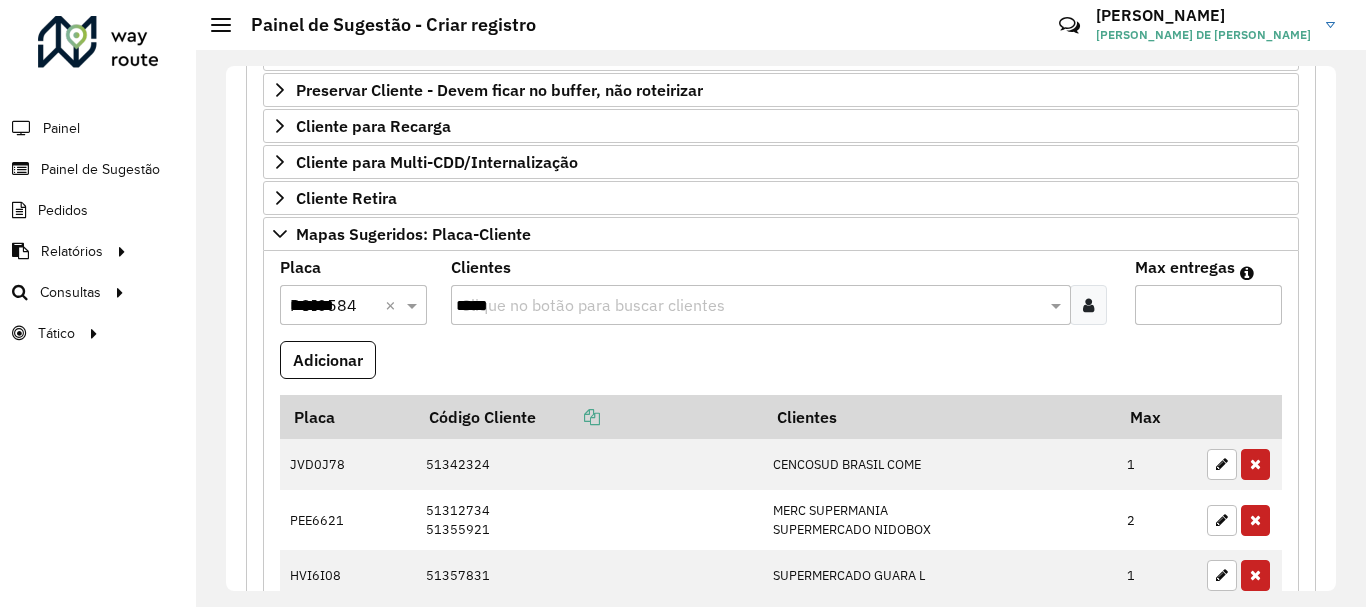 click on "*****" at bounding box center [751, 306] 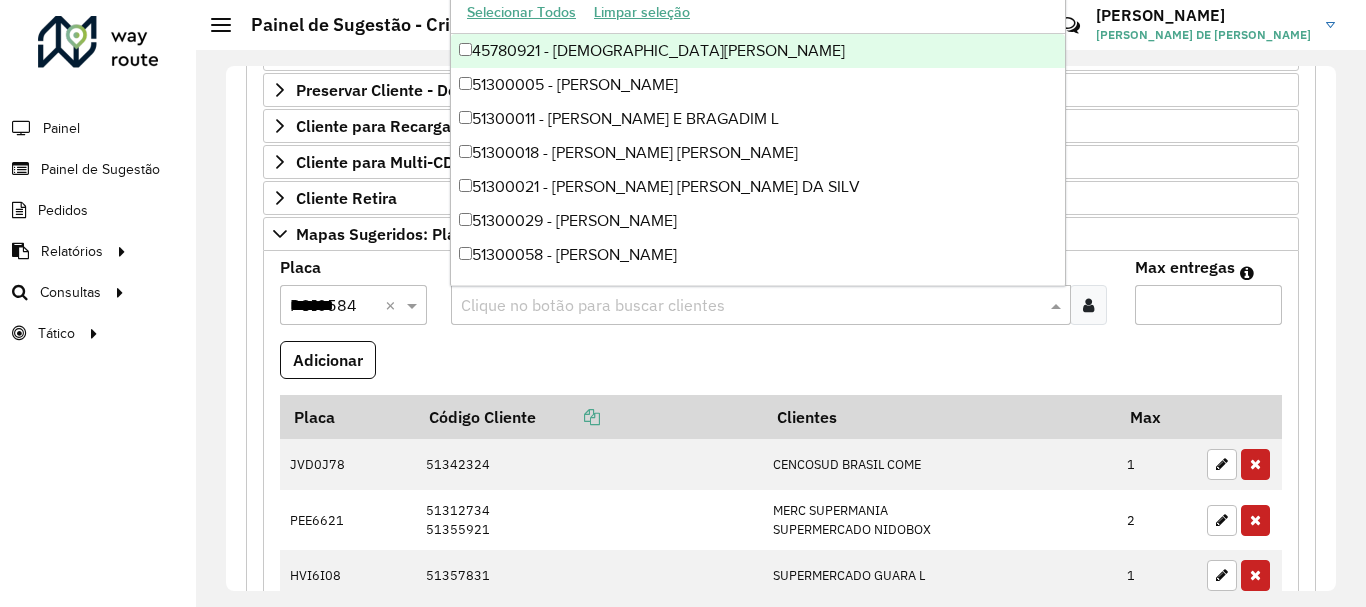 paste on "*****" 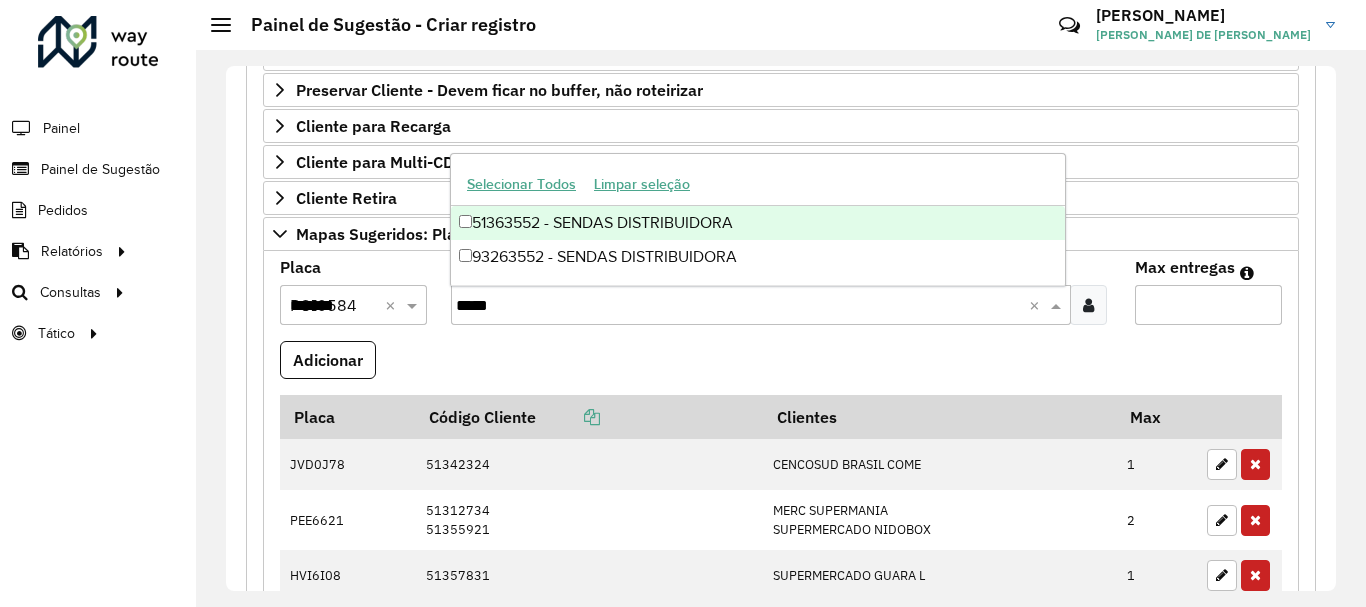 type on "*****" 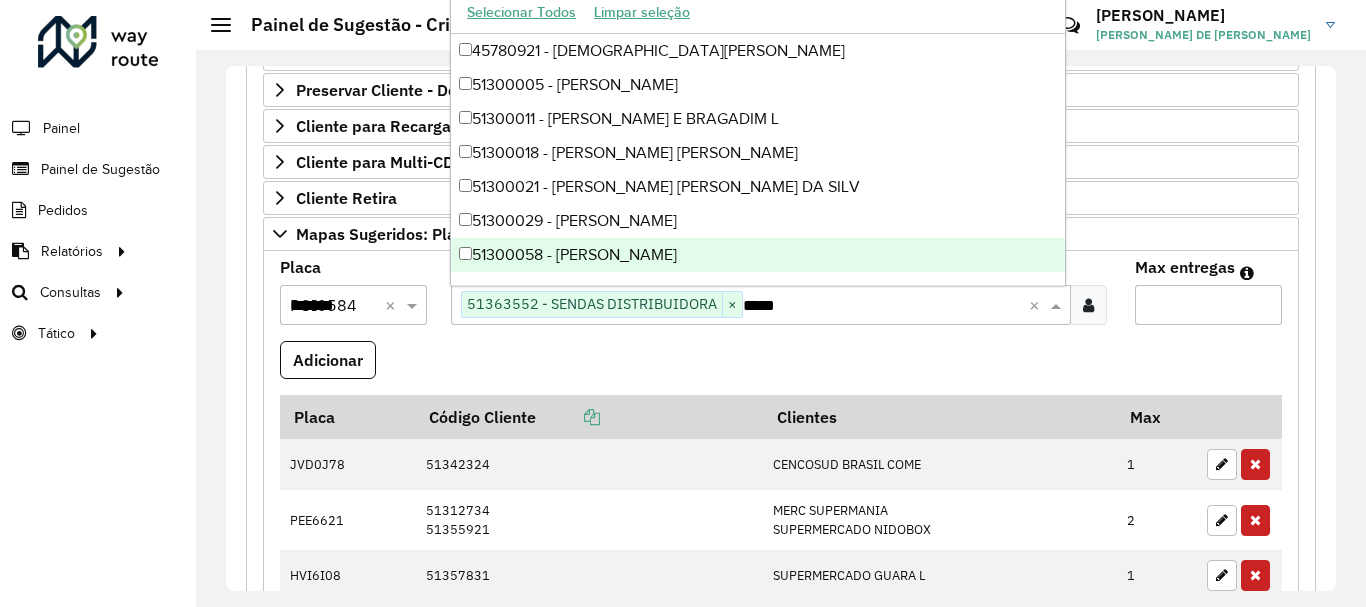 click on "*" at bounding box center [1208, 305] 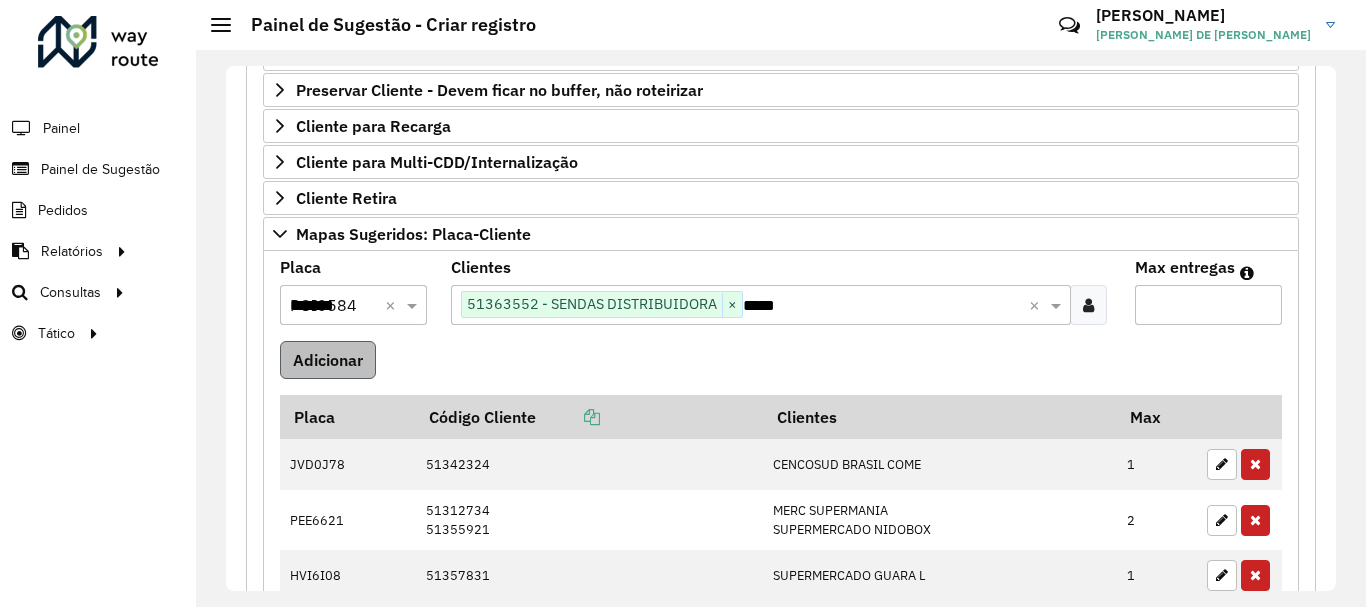 type on "*" 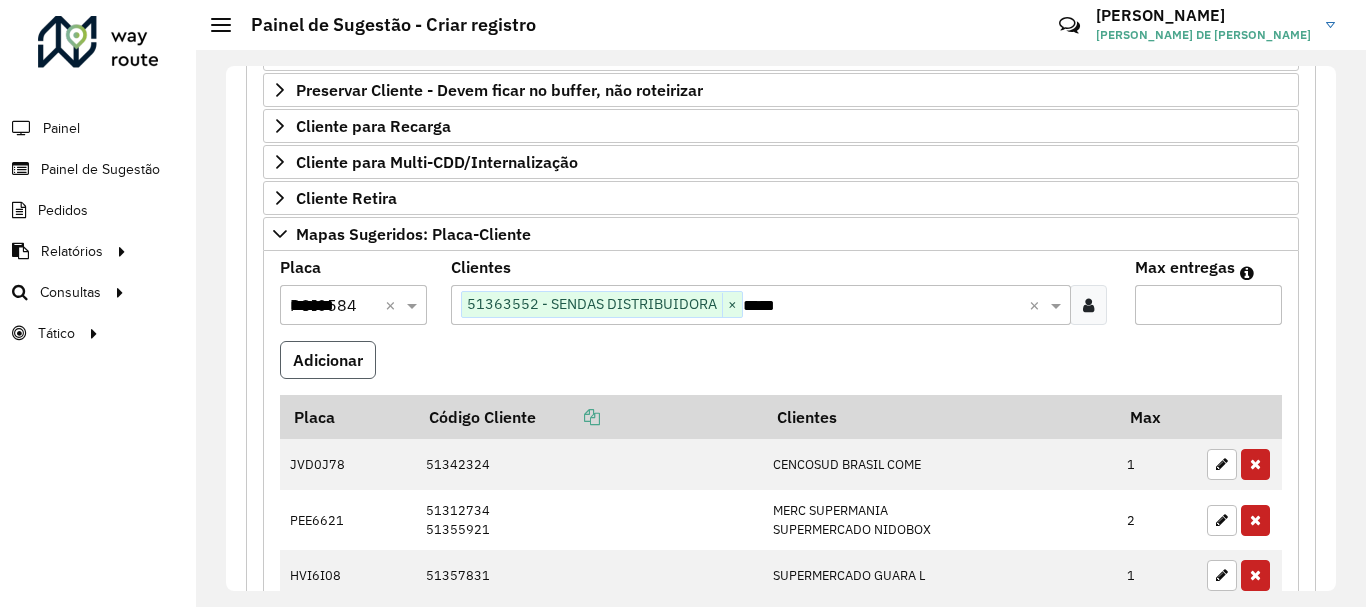 click on "Adicionar" at bounding box center [328, 360] 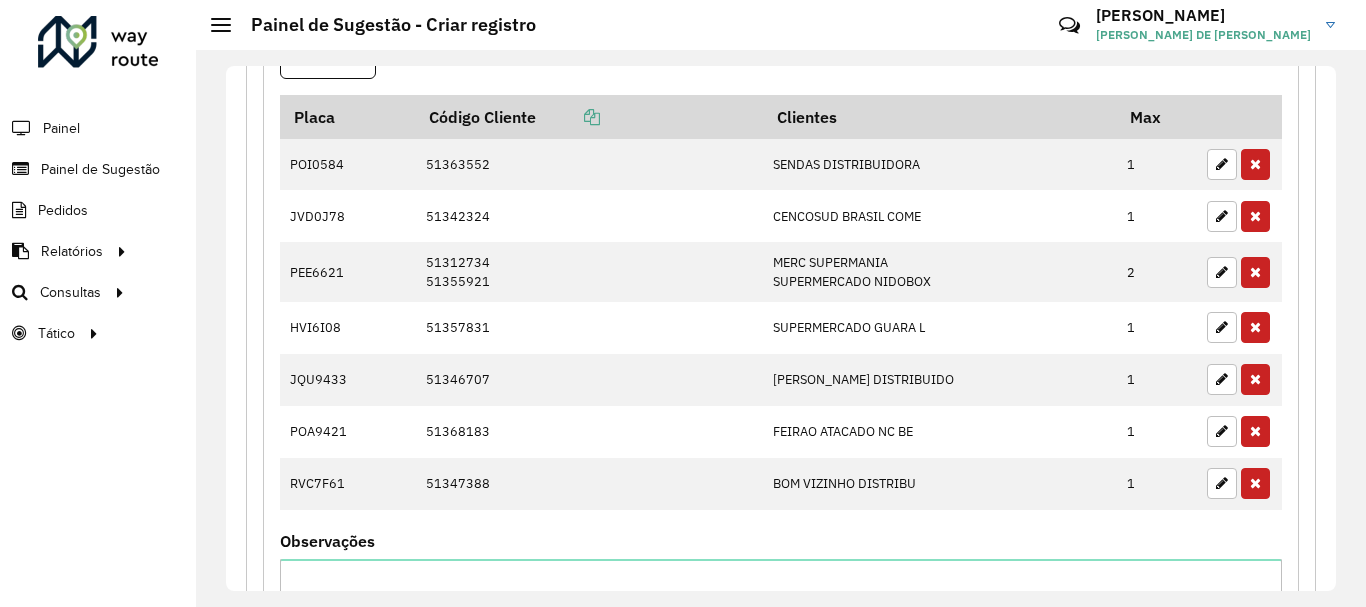 scroll, scrollTop: 1194, scrollLeft: 0, axis: vertical 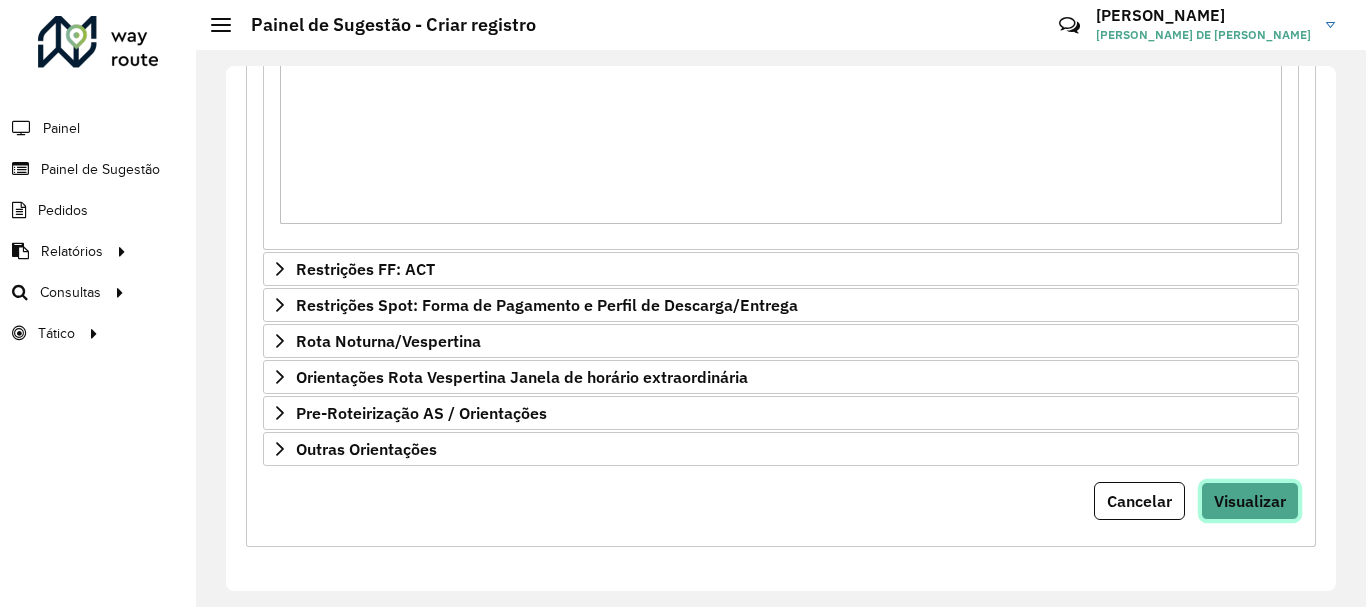 click on "Visualizar" at bounding box center [1250, 501] 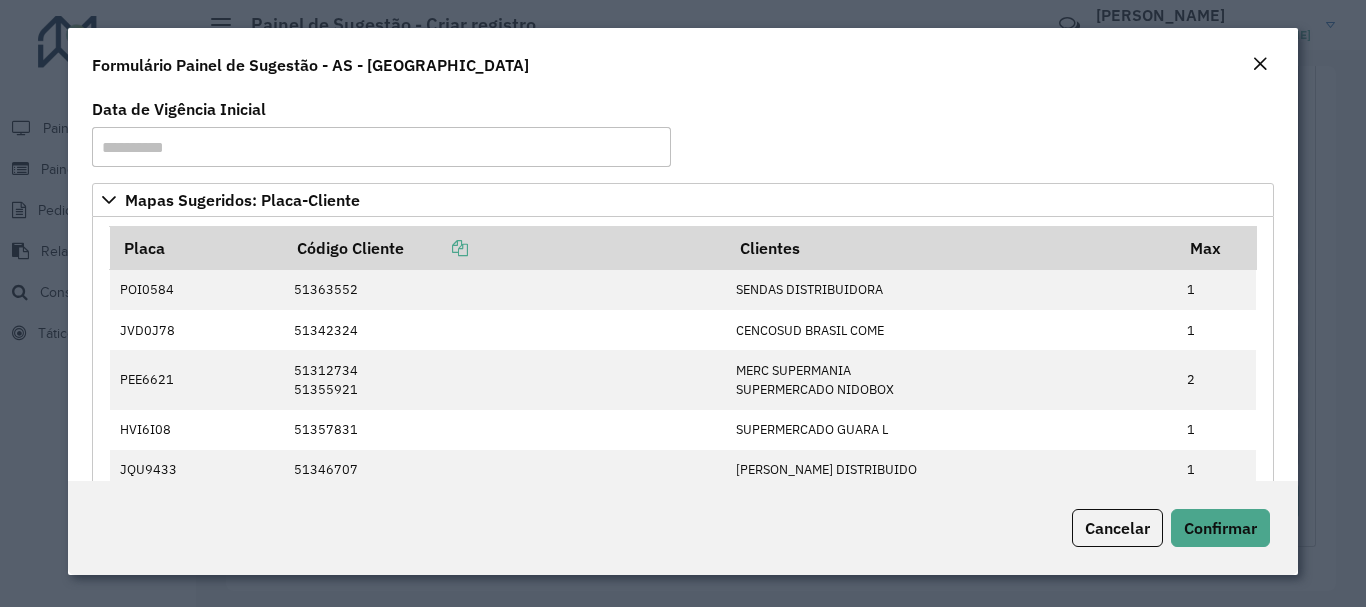 click on "Cancelar Confirmar" 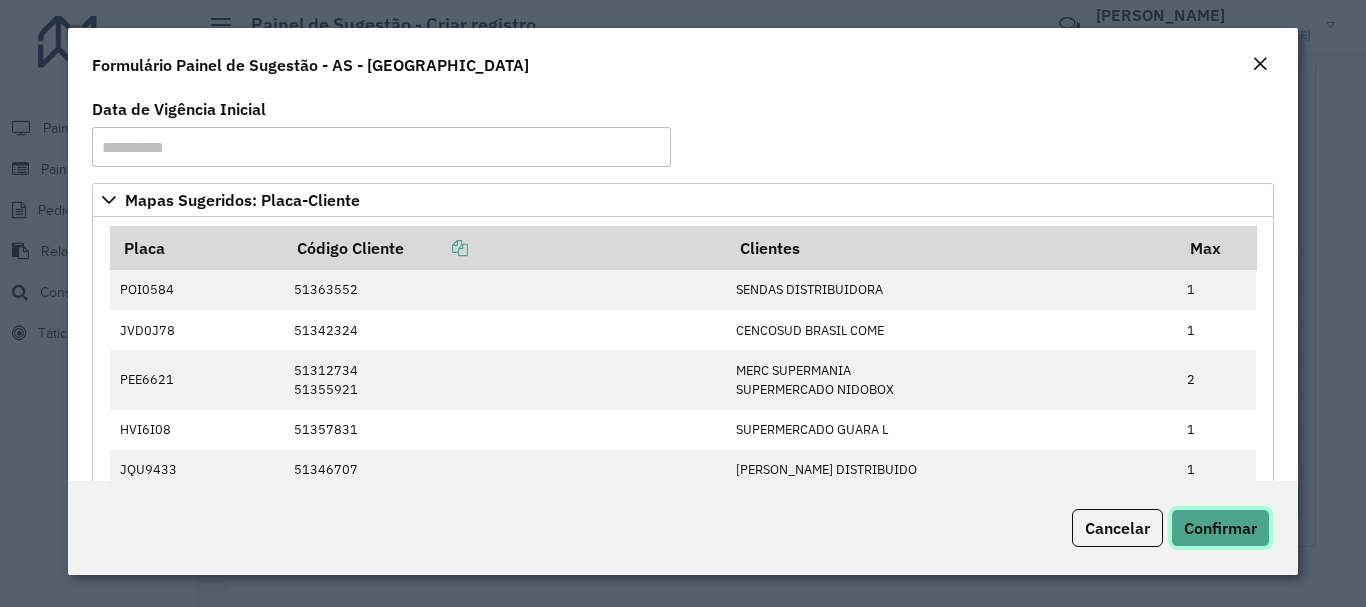click on "Confirmar" 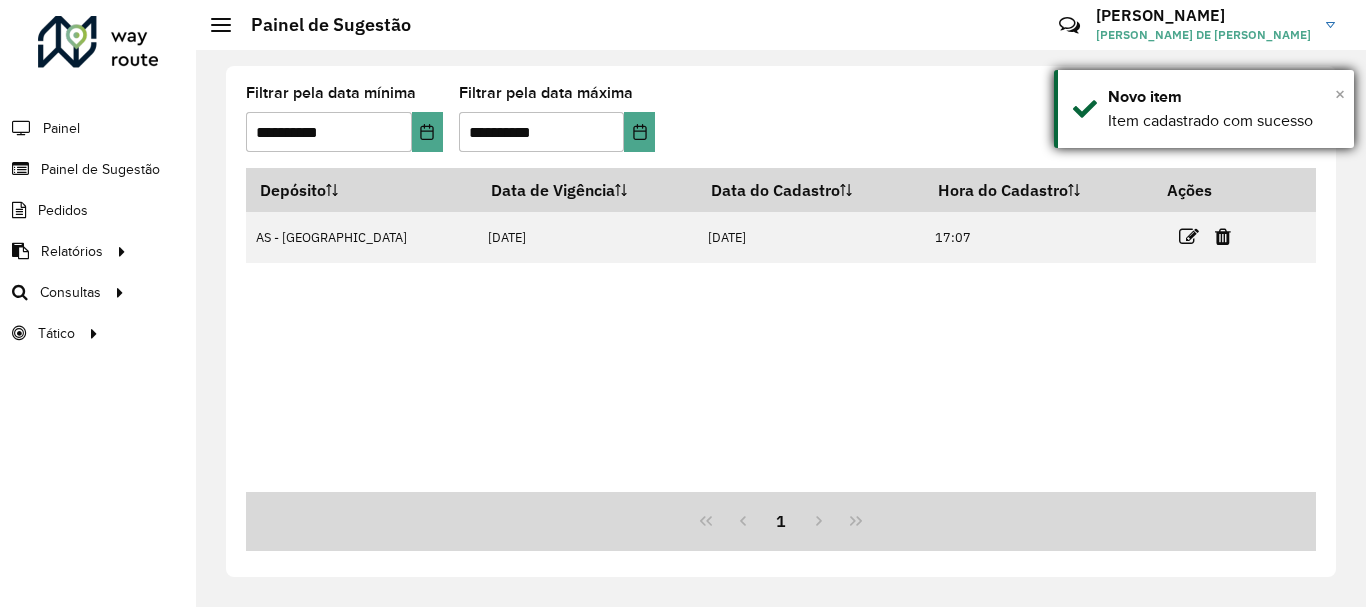 click on "×" at bounding box center (1340, 94) 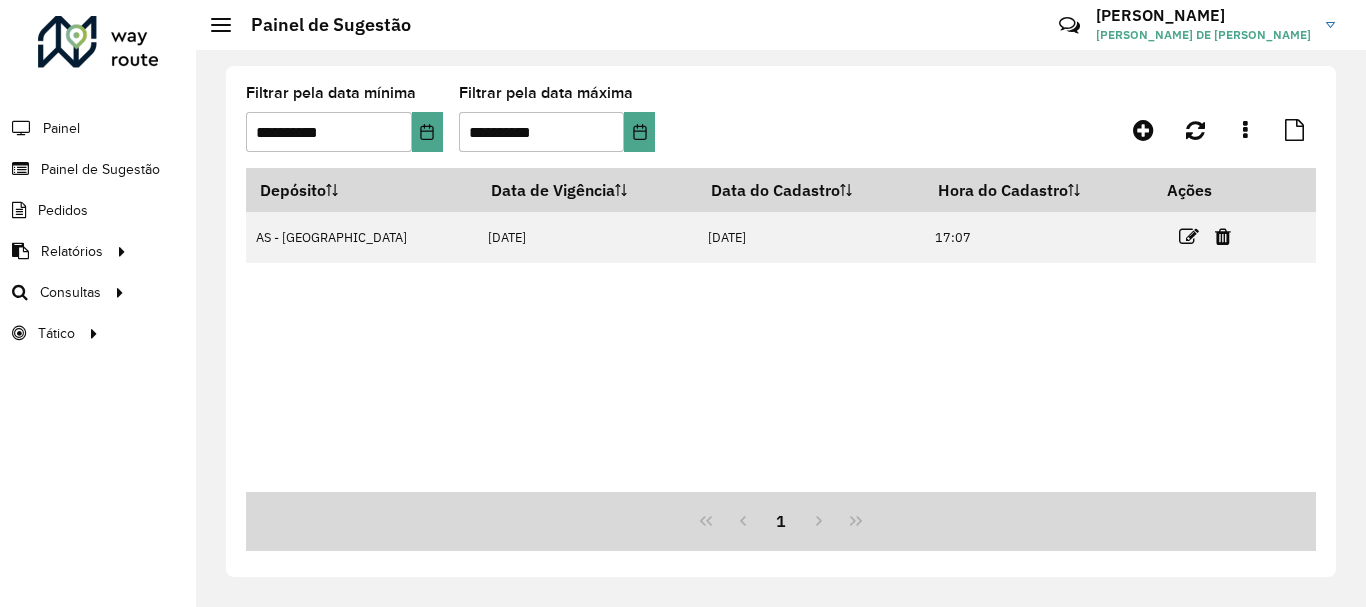click on "Depósito   Data de Vigência   Data do Cadastro   Hora do Cadastro   Ações   AS - [GEOGRAPHIC_DATA]   [DATE]   [DATE]   17:07" at bounding box center (781, 330) 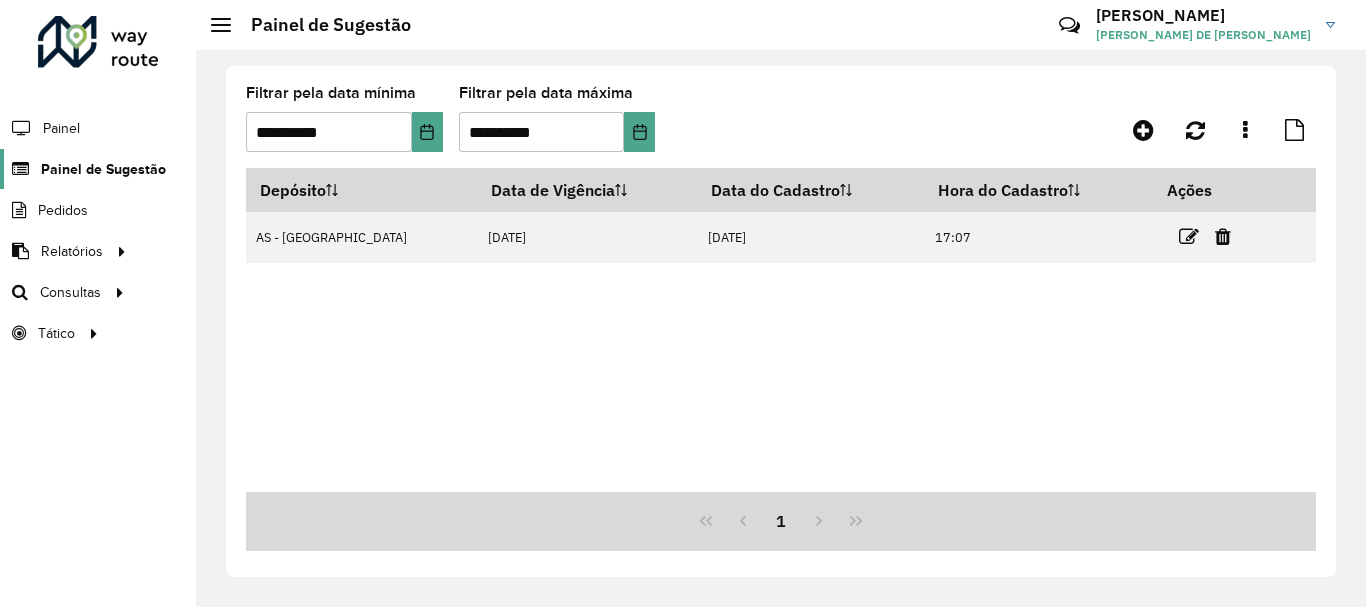 click on "Painel de Sugestão" 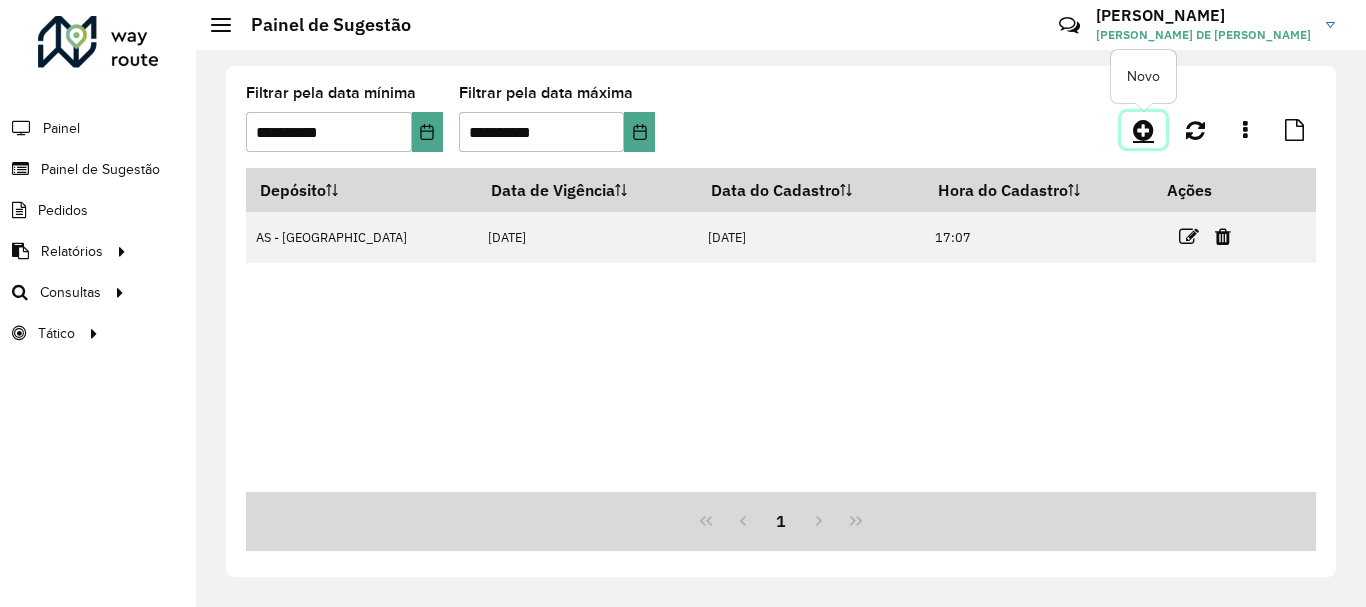 click 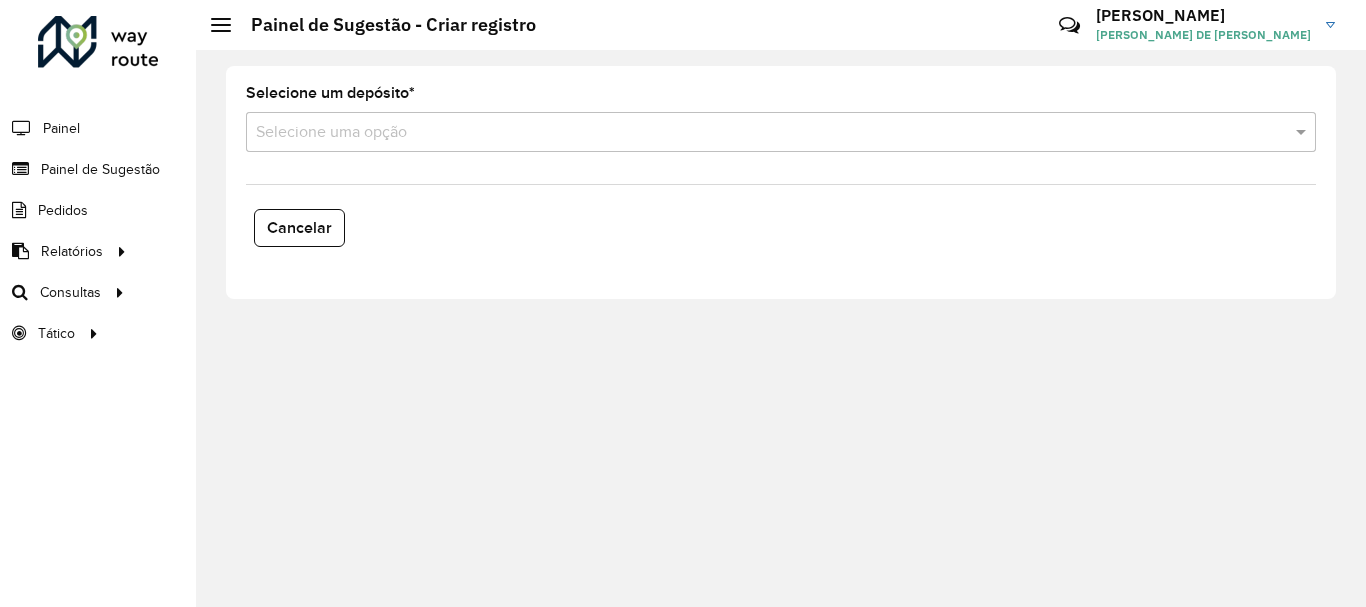 click at bounding box center [761, 133] 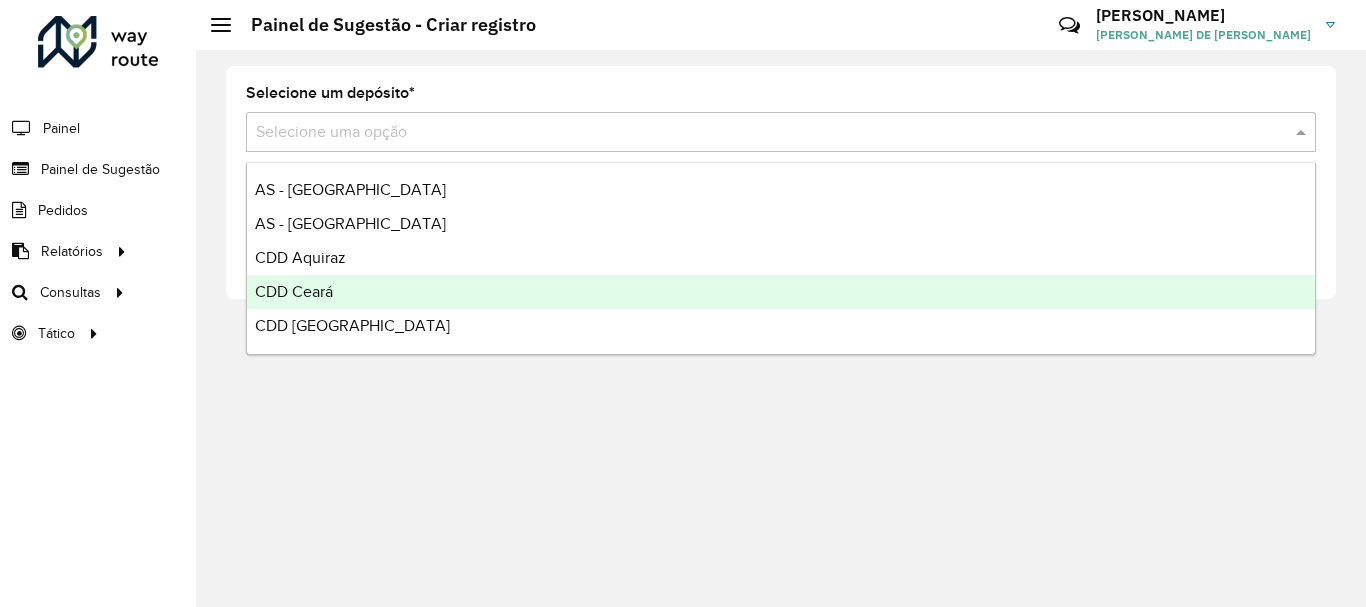 click on "CDD Ceará" at bounding box center [294, 291] 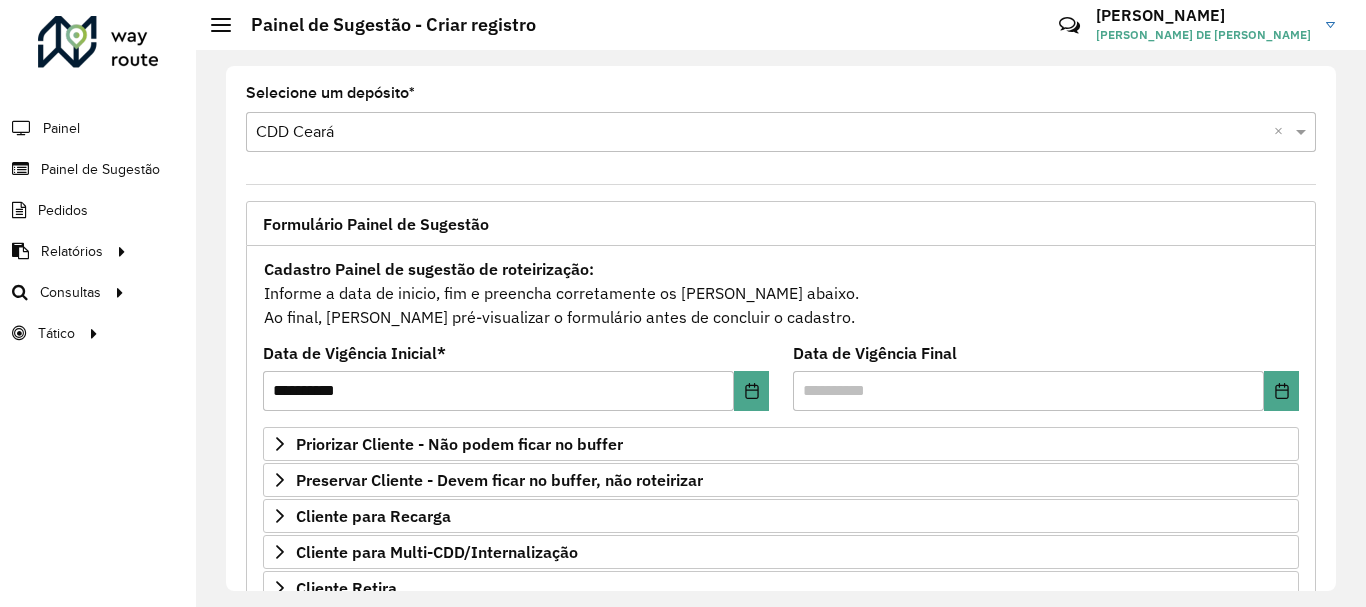 scroll, scrollTop: 300, scrollLeft: 0, axis: vertical 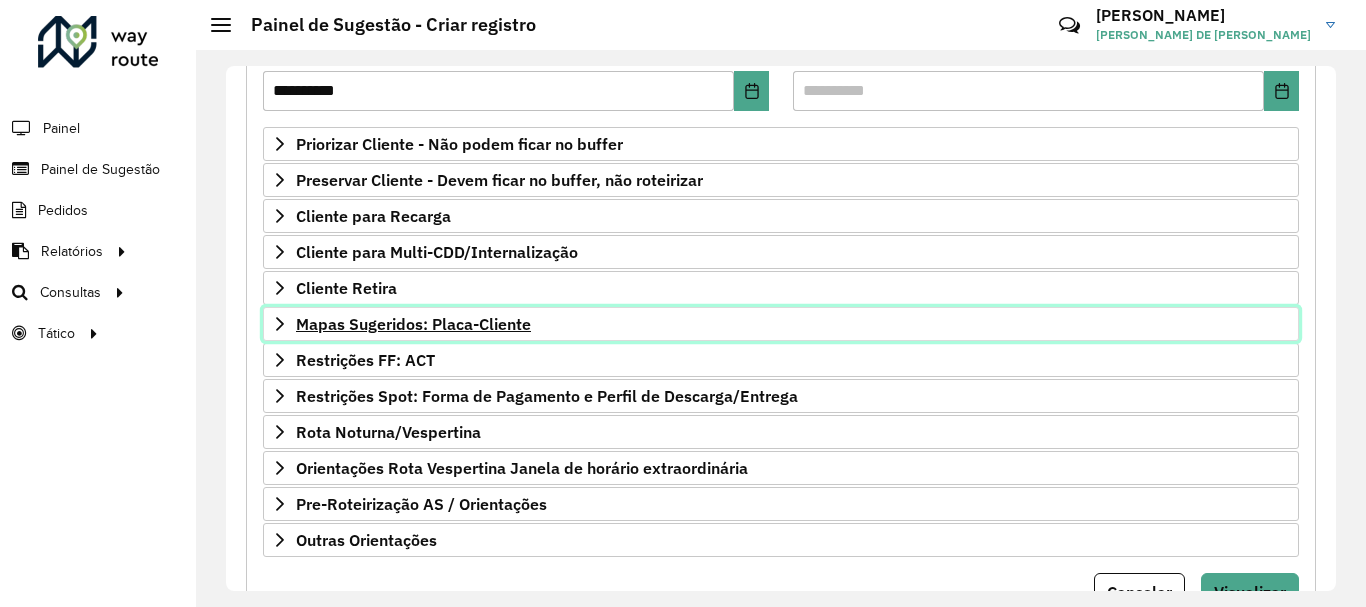 click on "Mapas Sugeridos: Placa-Cliente" at bounding box center (413, 324) 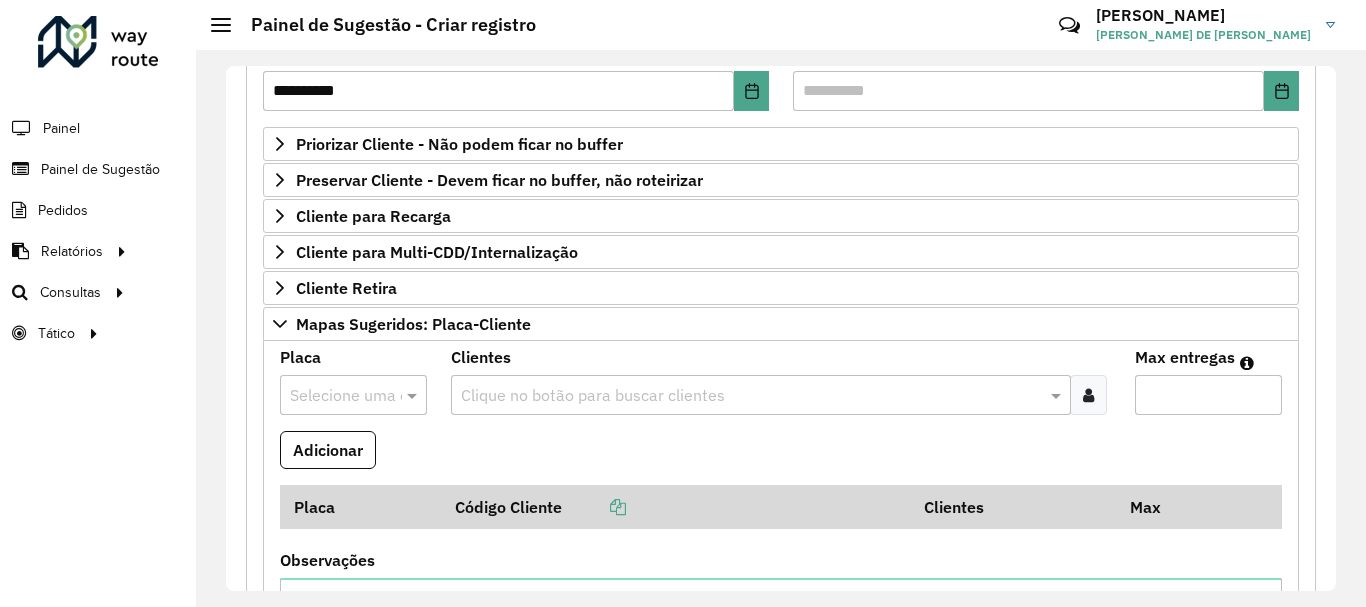 click at bounding box center (333, 396) 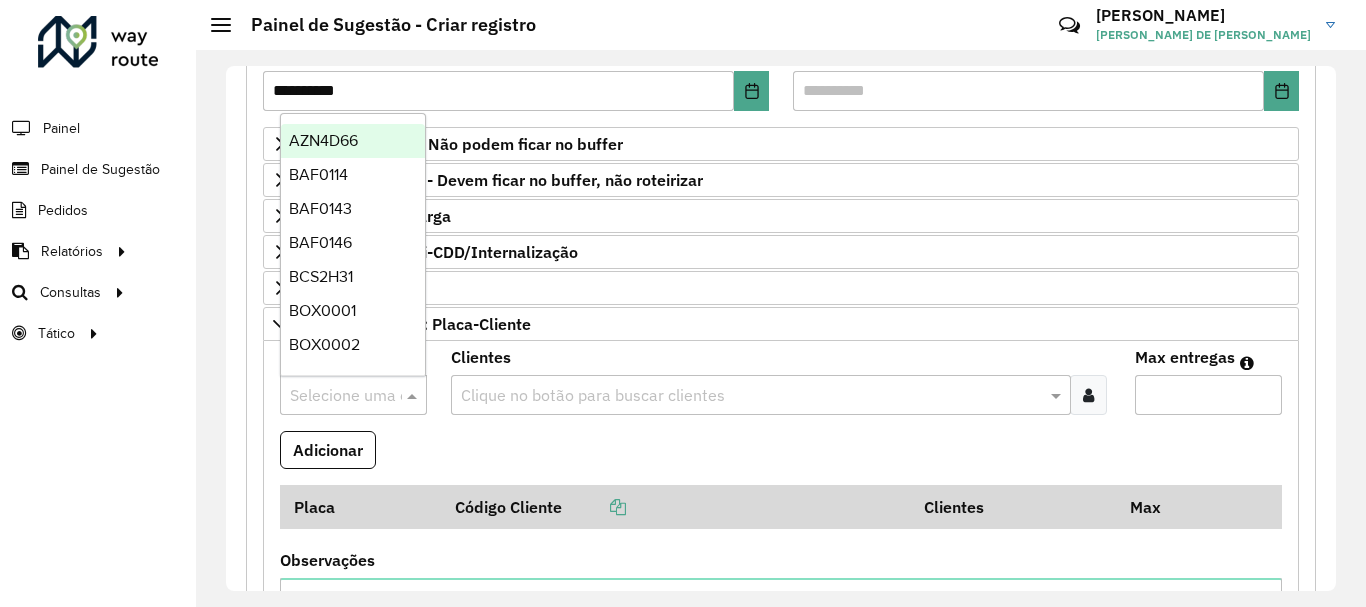 paste on "*******" 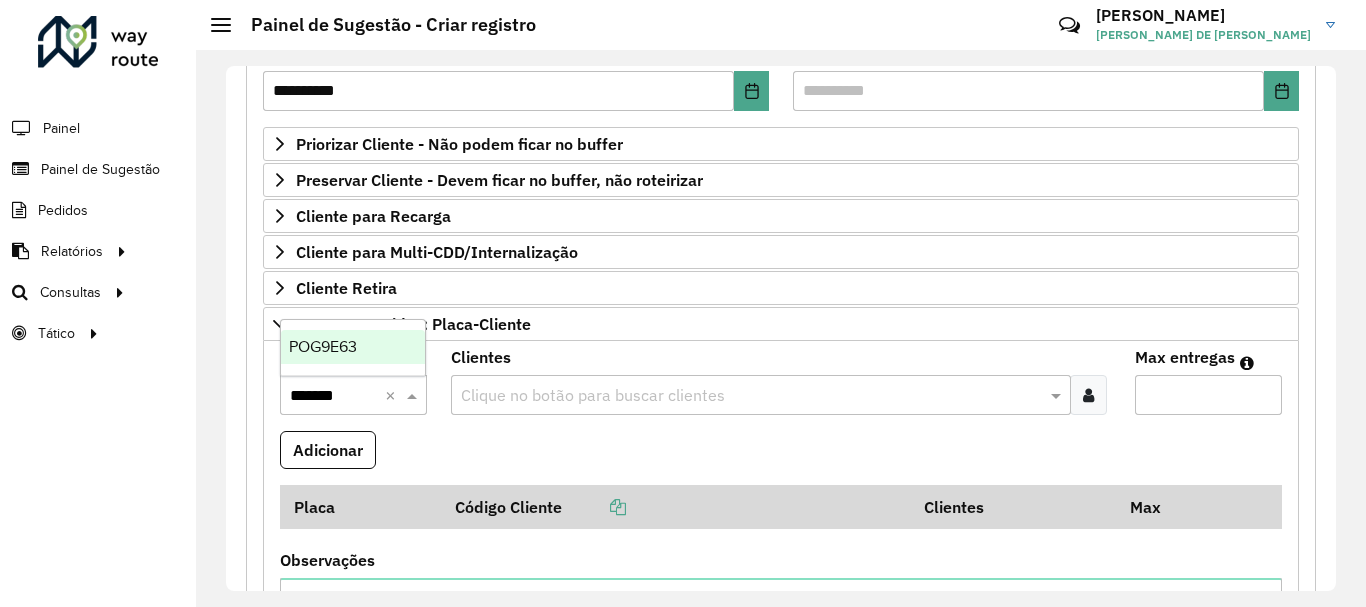 click on "POG9E63" at bounding box center (353, 347) 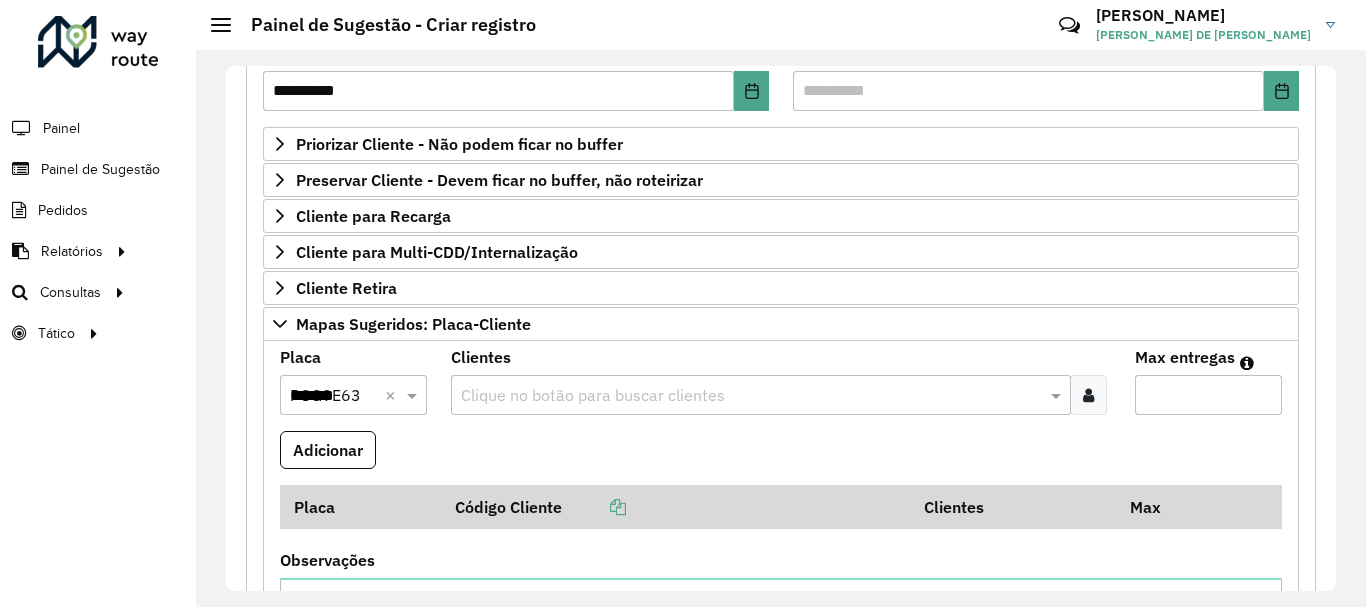 click at bounding box center [751, 396] 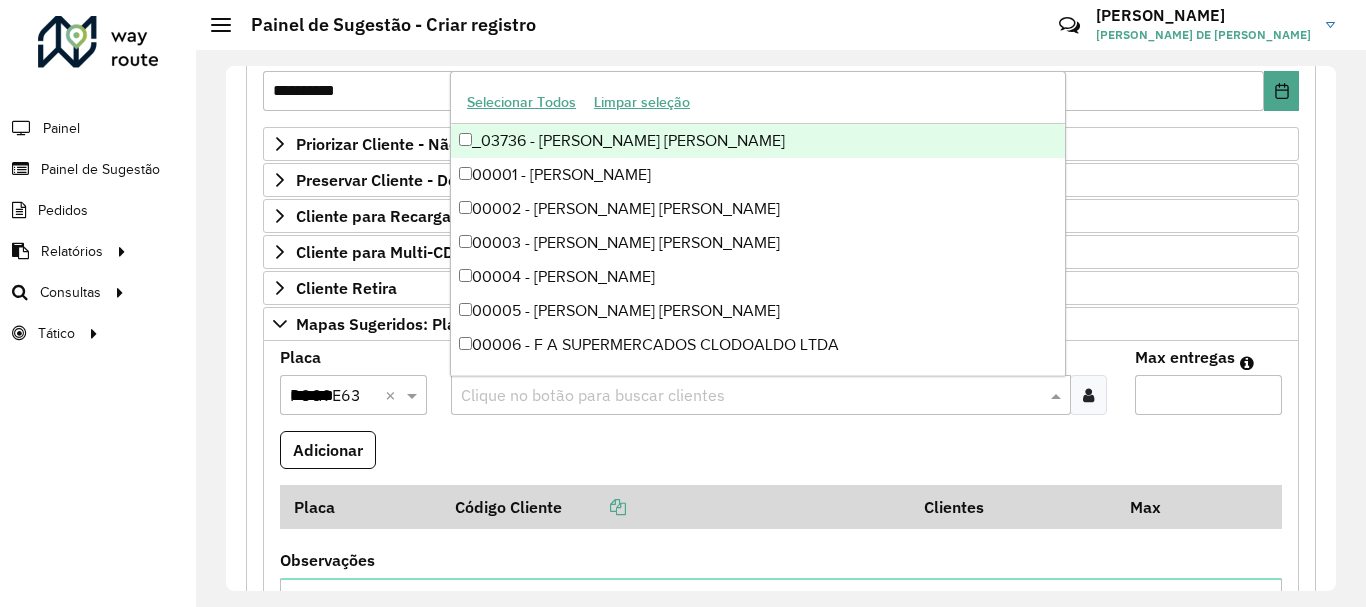 paste on "*****" 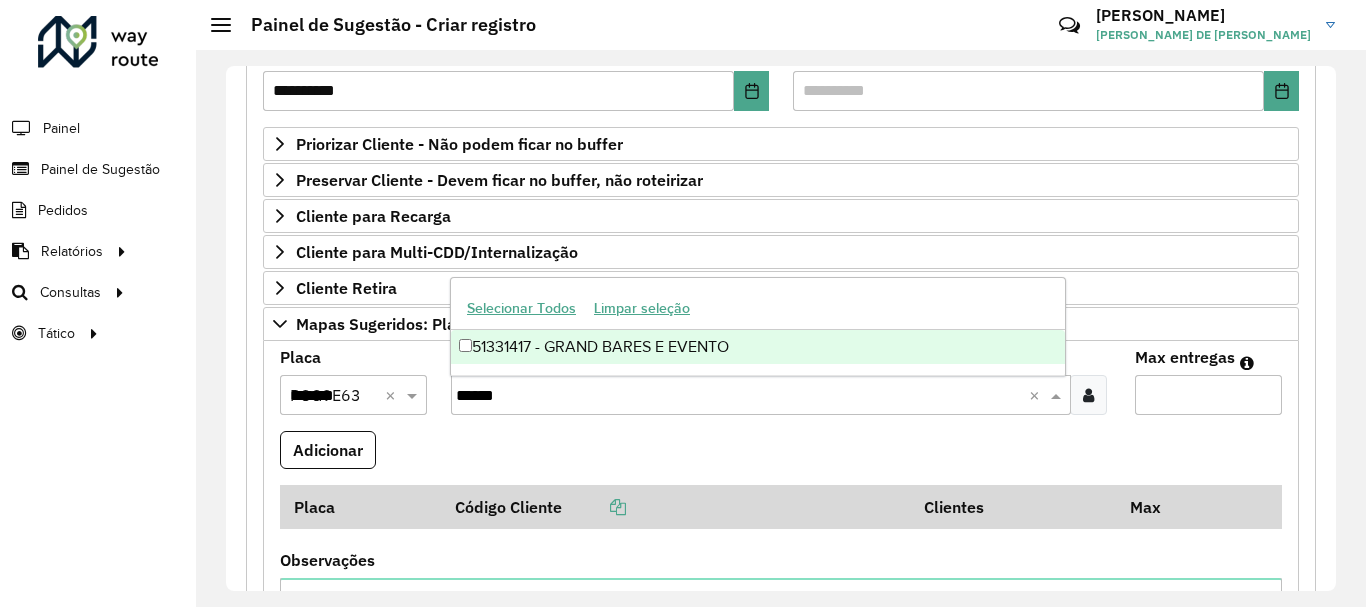 type on "*****" 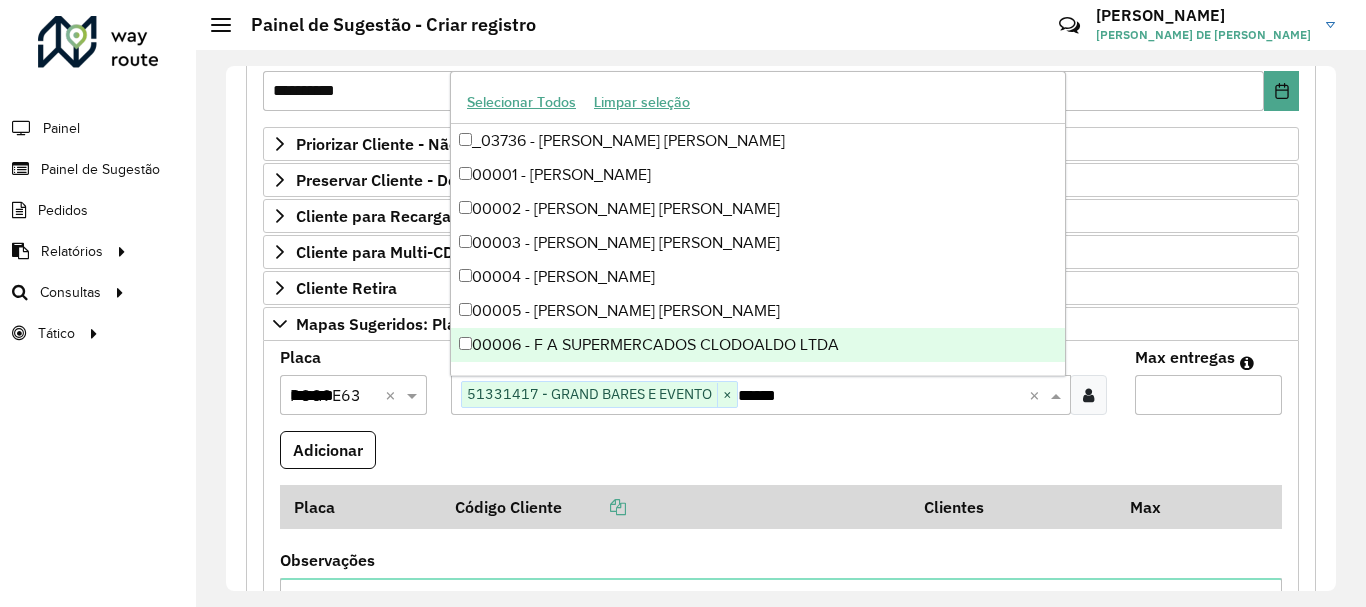 click on "Max entregas" at bounding box center [1208, 395] 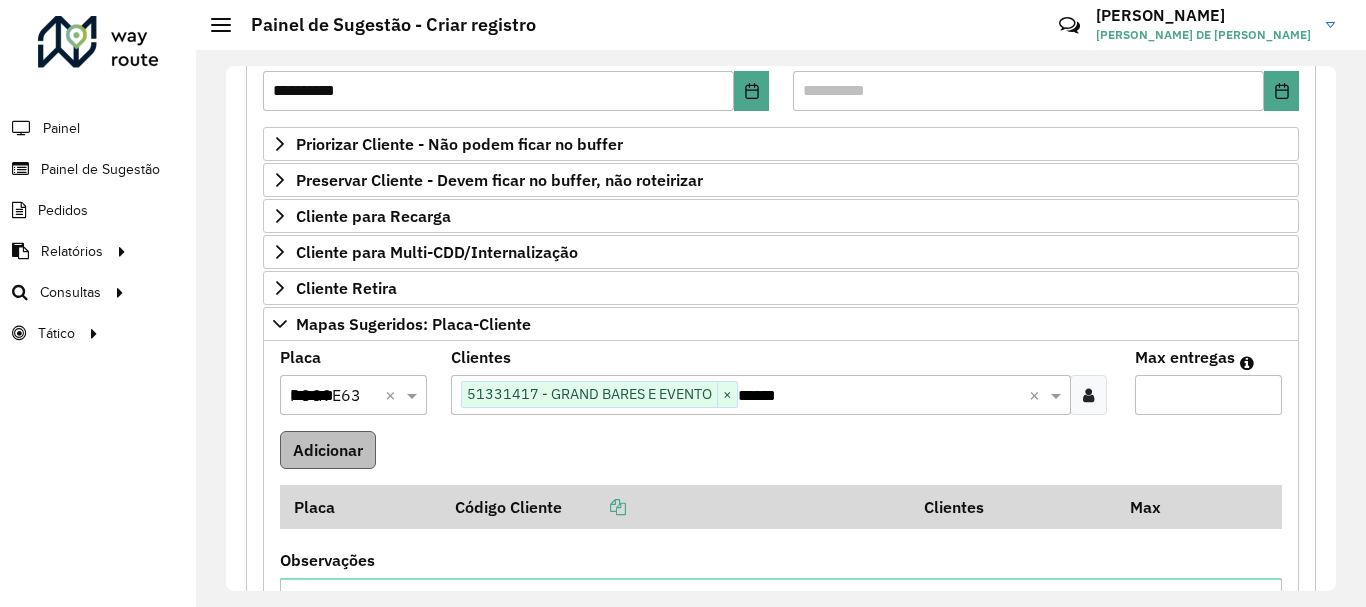 type on "*" 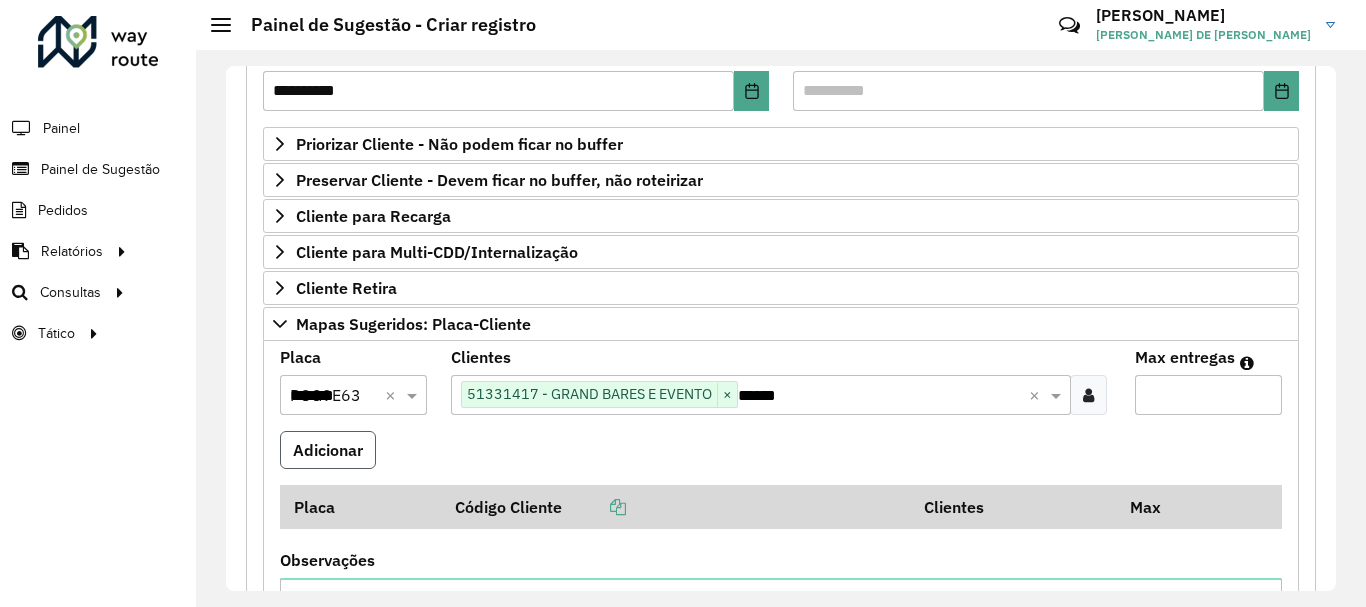 click on "Adicionar" at bounding box center [328, 450] 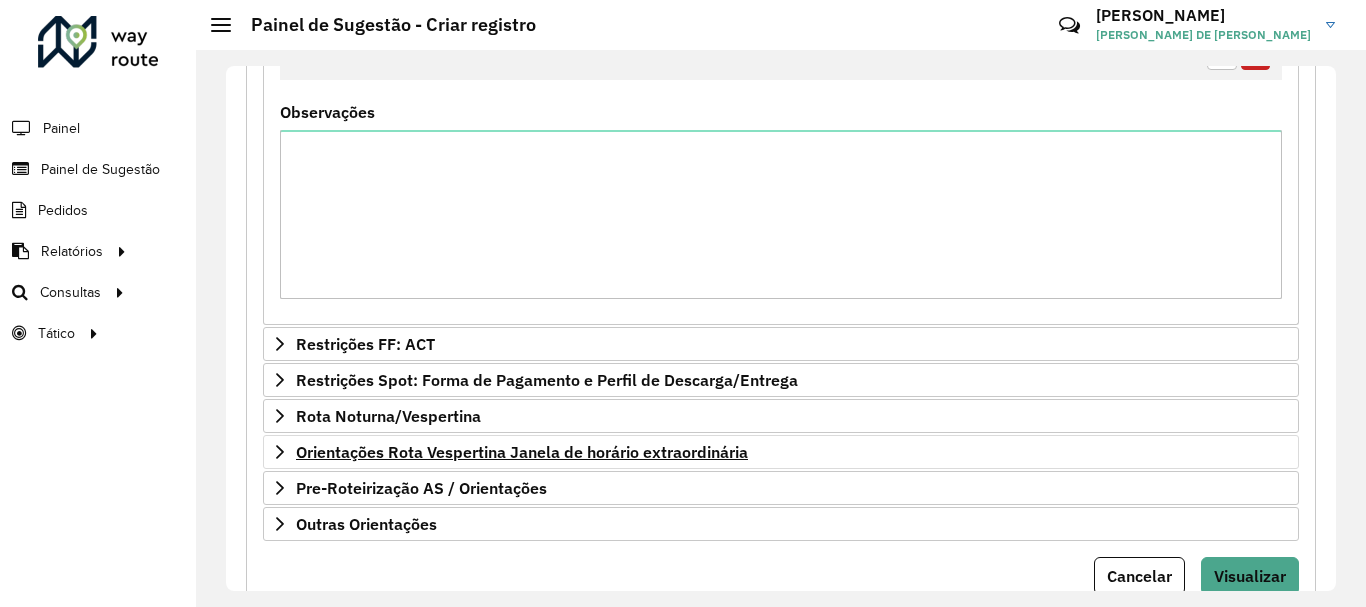 scroll, scrollTop: 874, scrollLeft: 0, axis: vertical 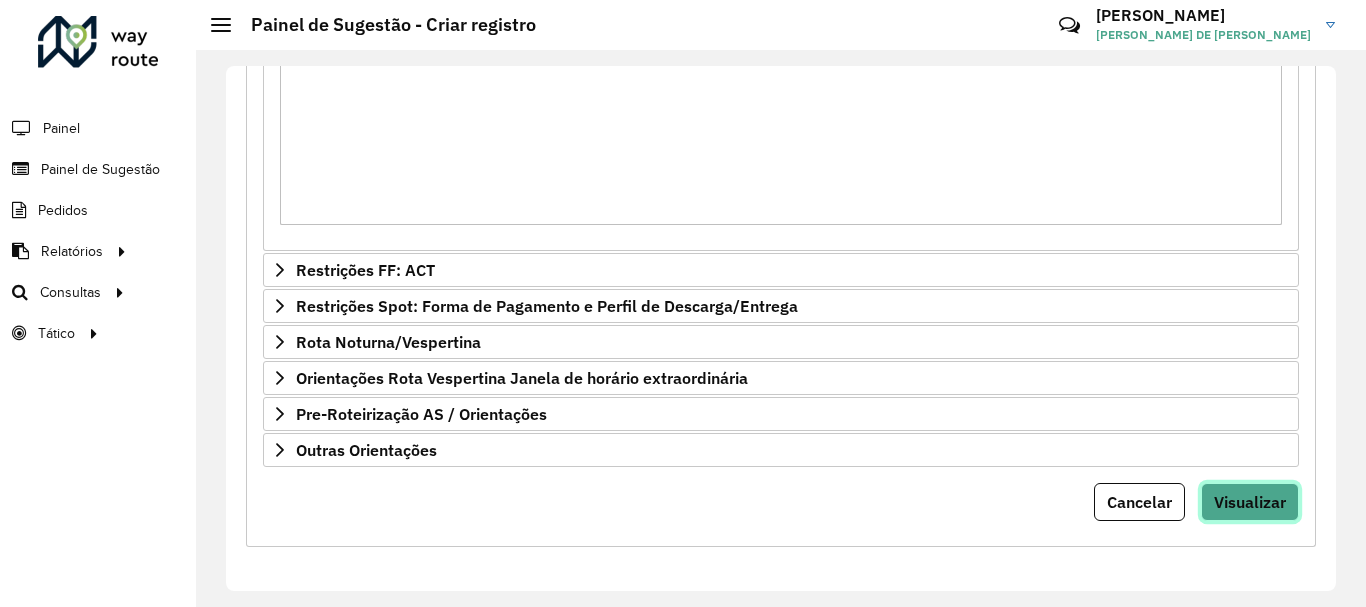 click on "Visualizar" at bounding box center (1250, 502) 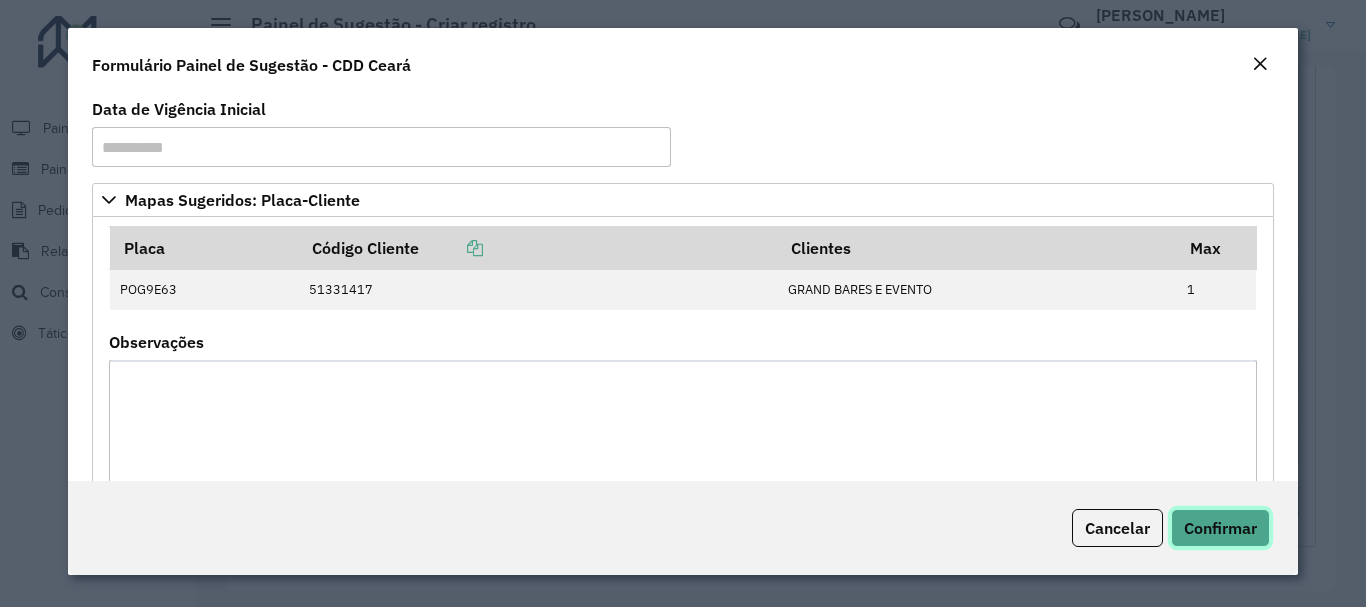 click on "Confirmar" 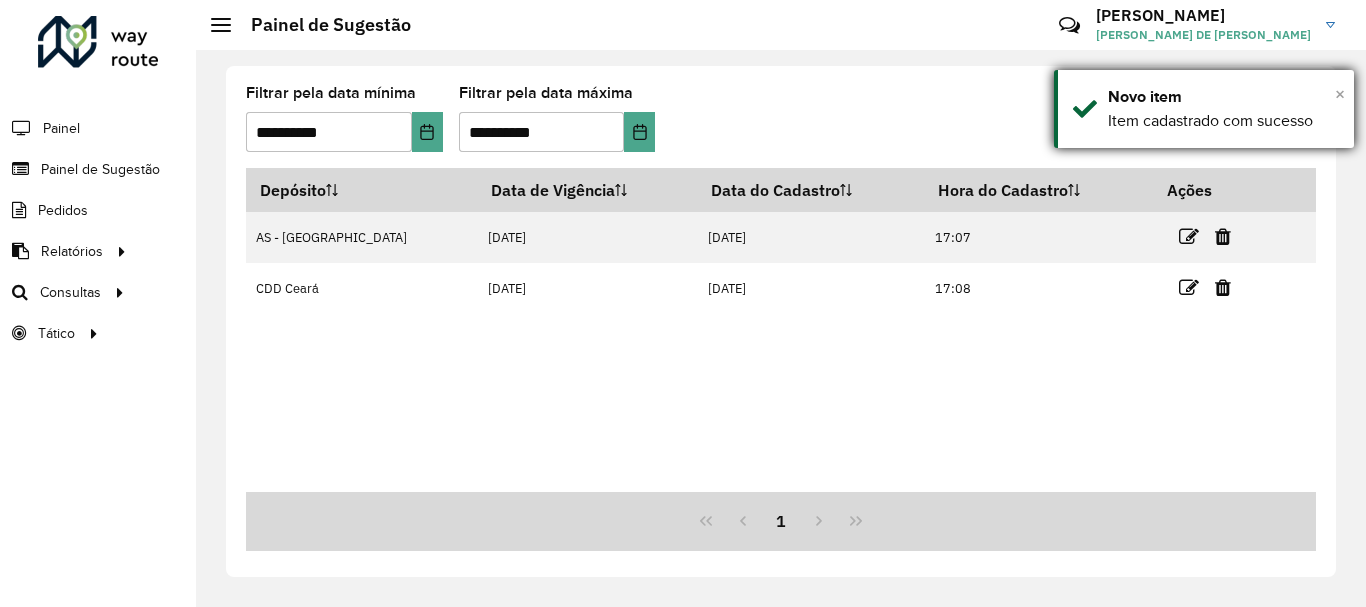 click on "×" at bounding box center [1340, 94] 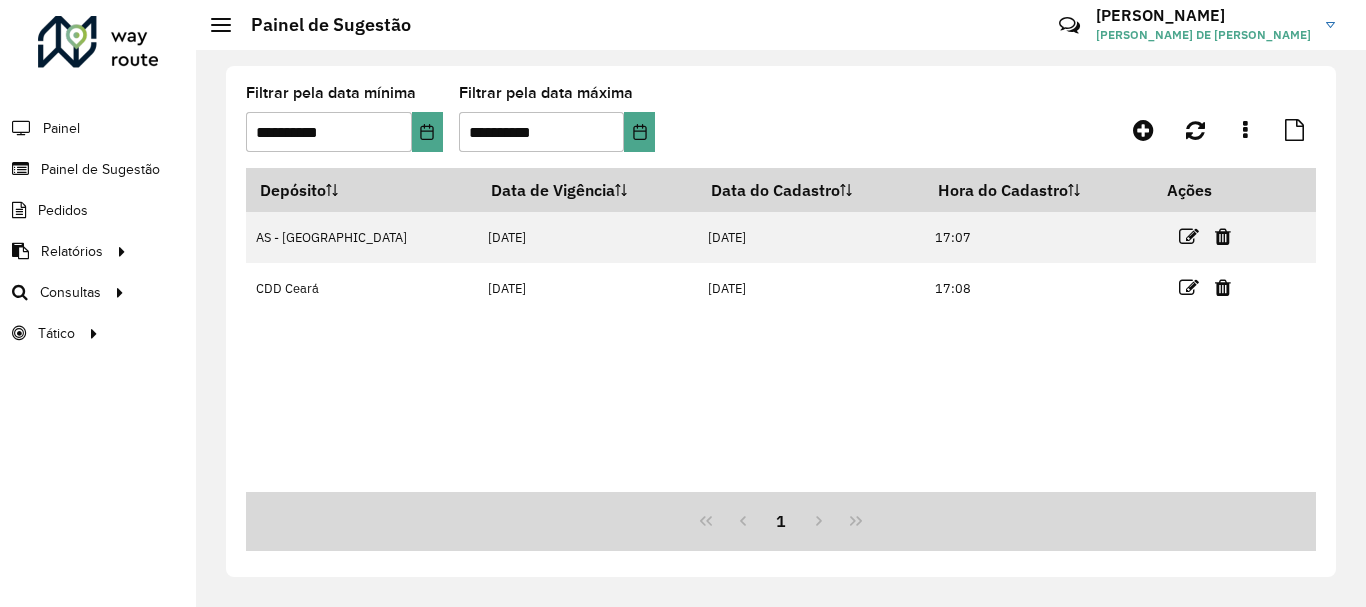 click on "**********" 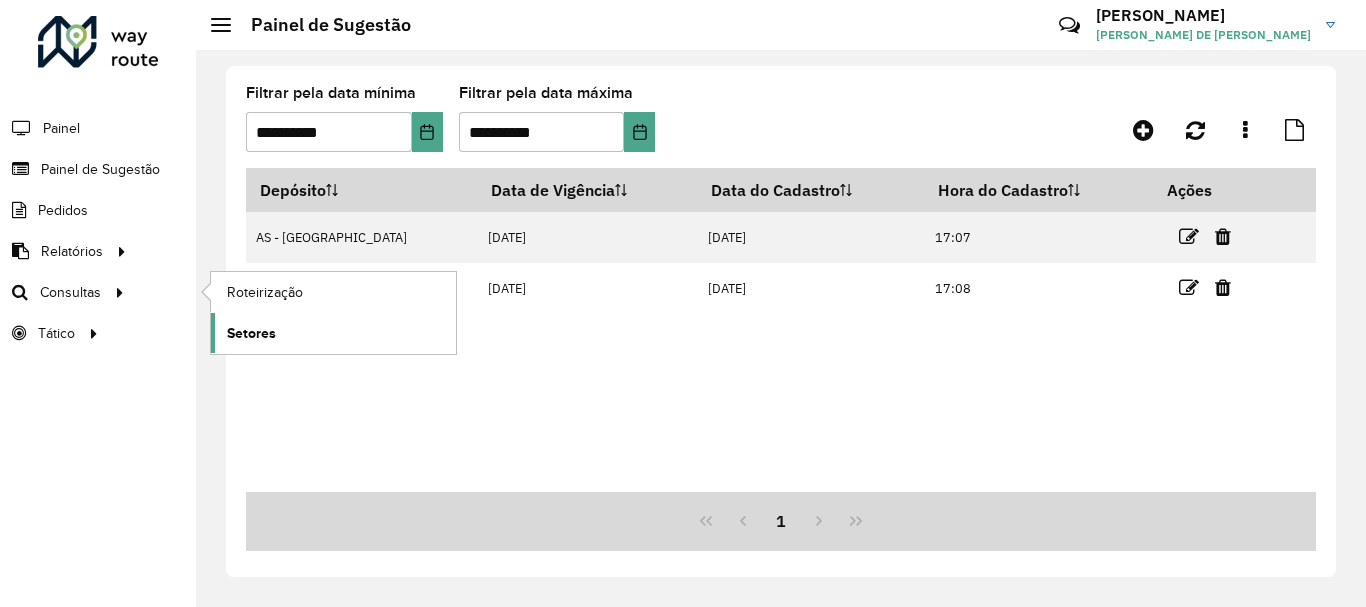 click on "Setores" 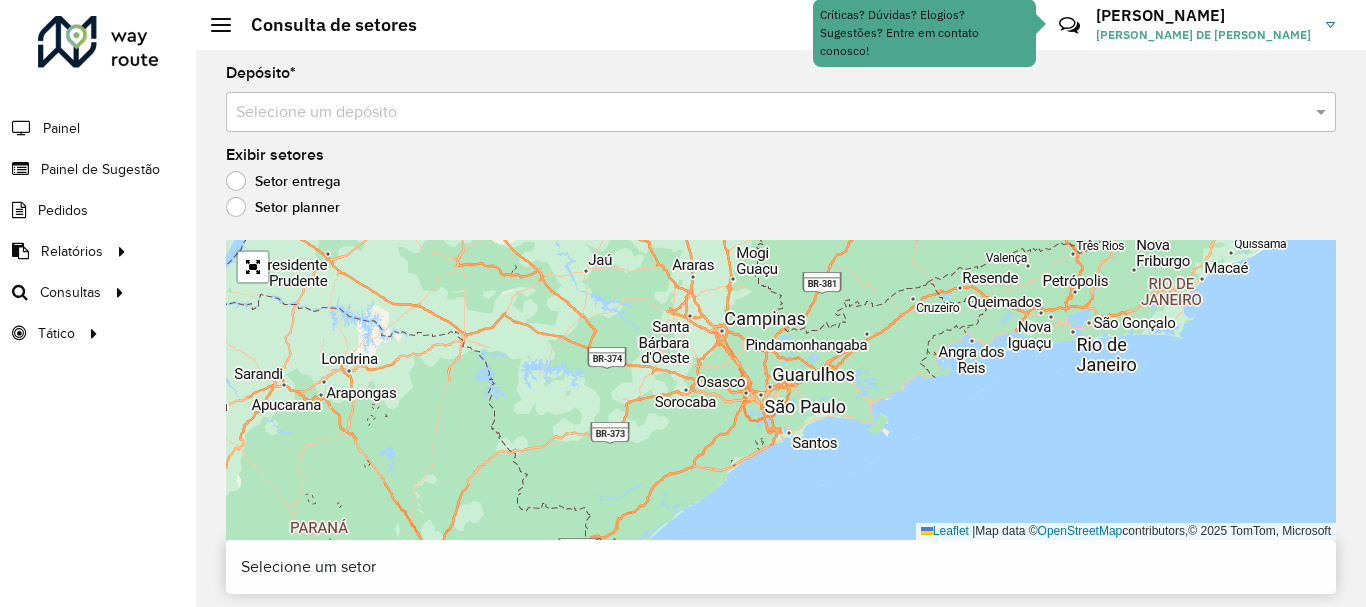 click on "Selecione um depósito" at bounding box center (781, 112) 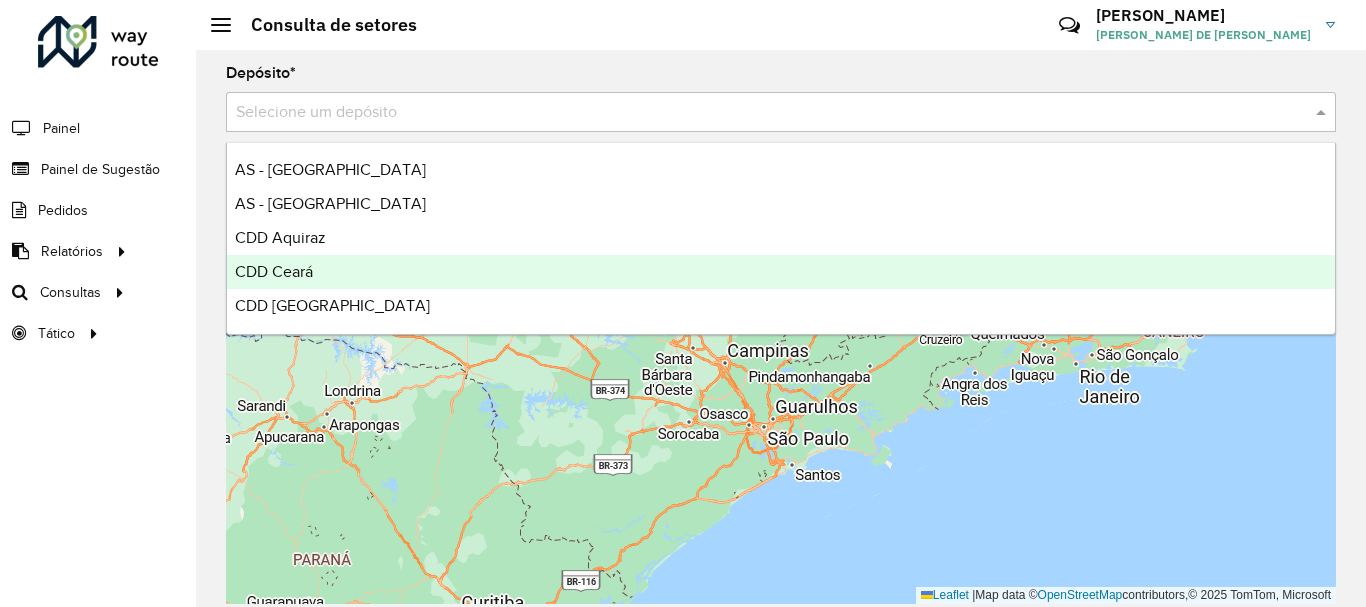 click on "CDD Ceará" at bounding box center (274, 271) 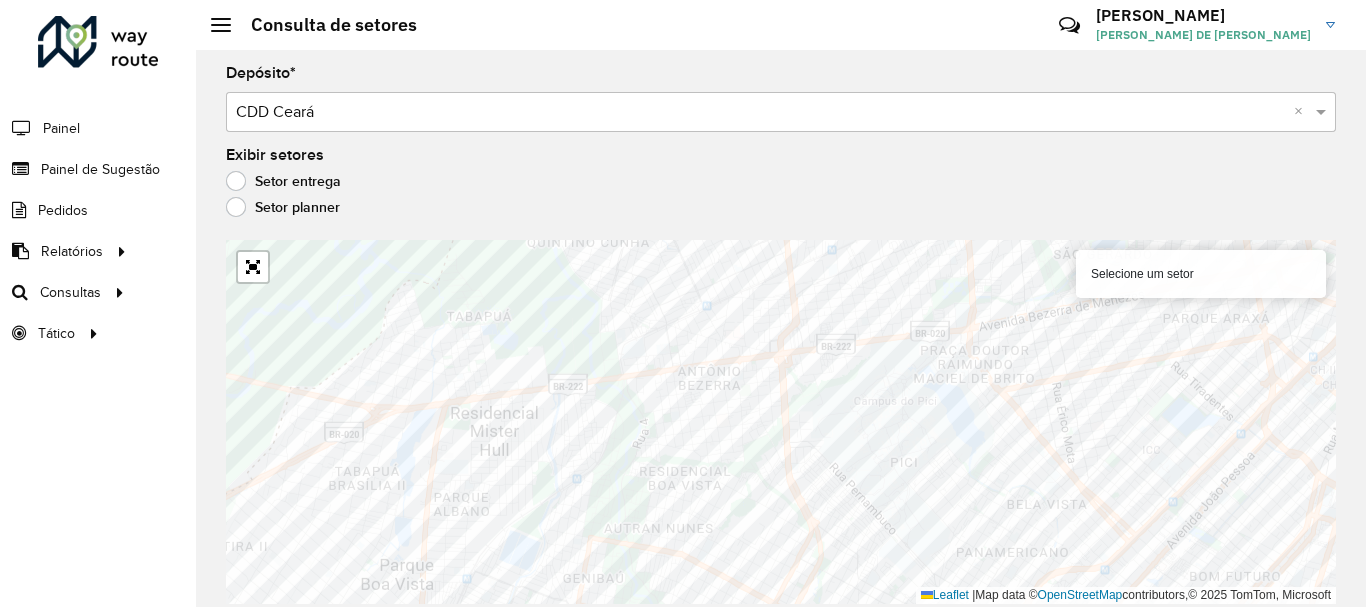 click on "Consulta de setores  Críticas? Dúvidas? Elogios? Sugestões? Entre em contato conosco!  [PERSON_NAME] [PERSON_NAME] DE [PERSON_NAME]" 